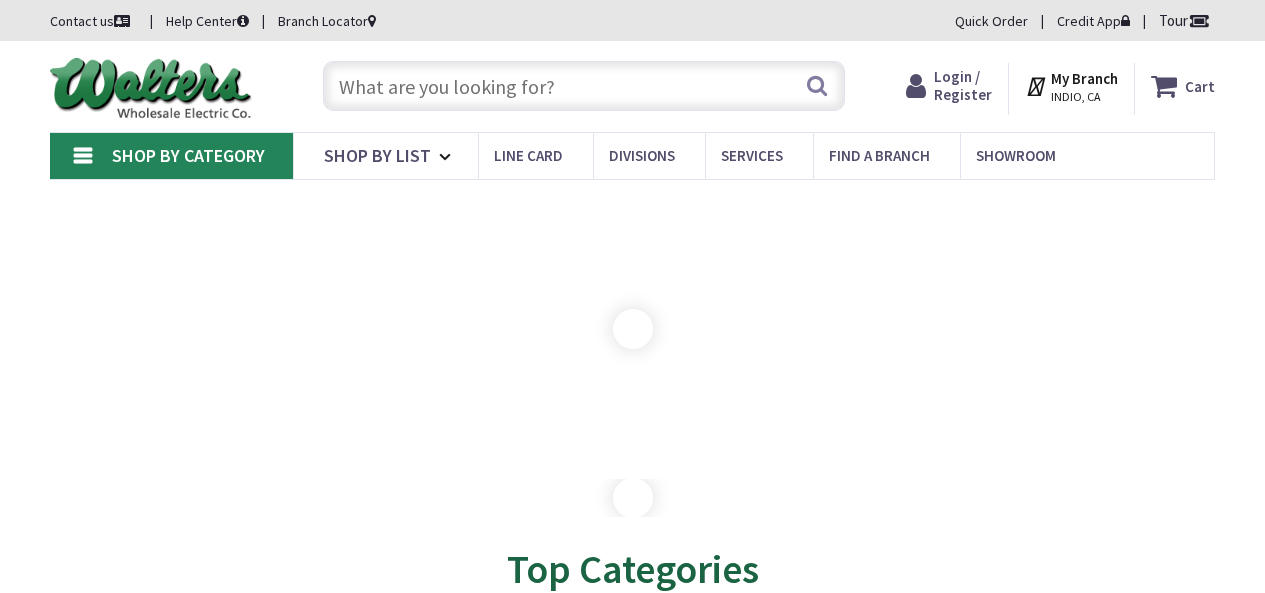 scroll, scrollTop: 0, scrollLeft: 0, axis: both 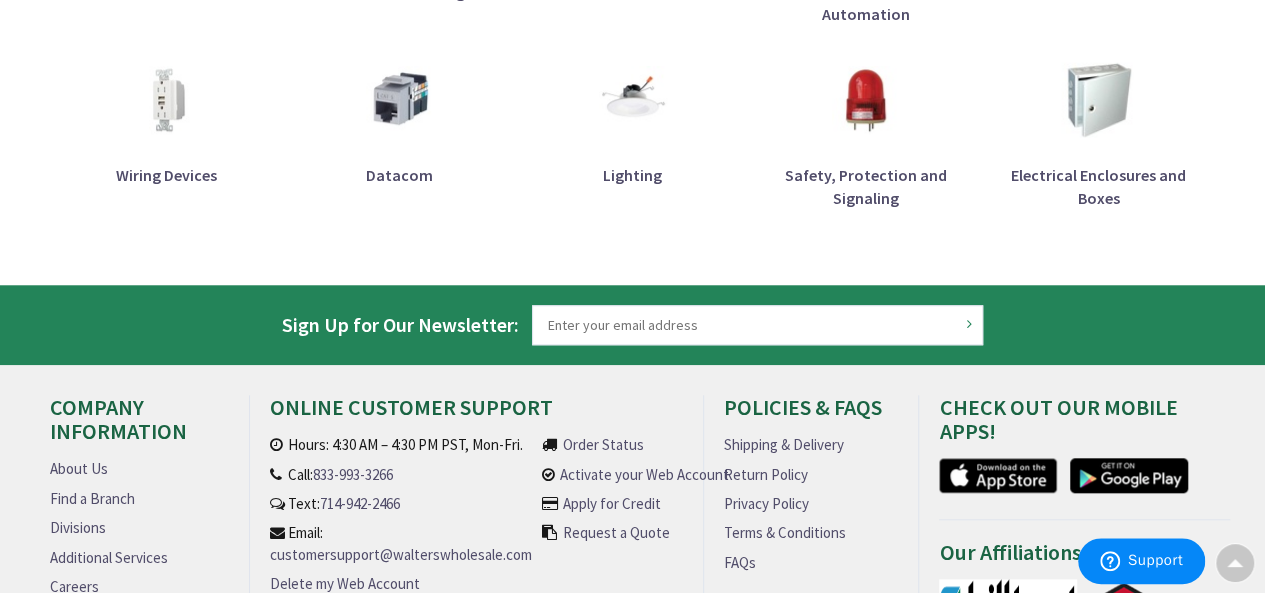 click on "Electrical Enclosures and Boxes" at bounding box center (1098, 186) 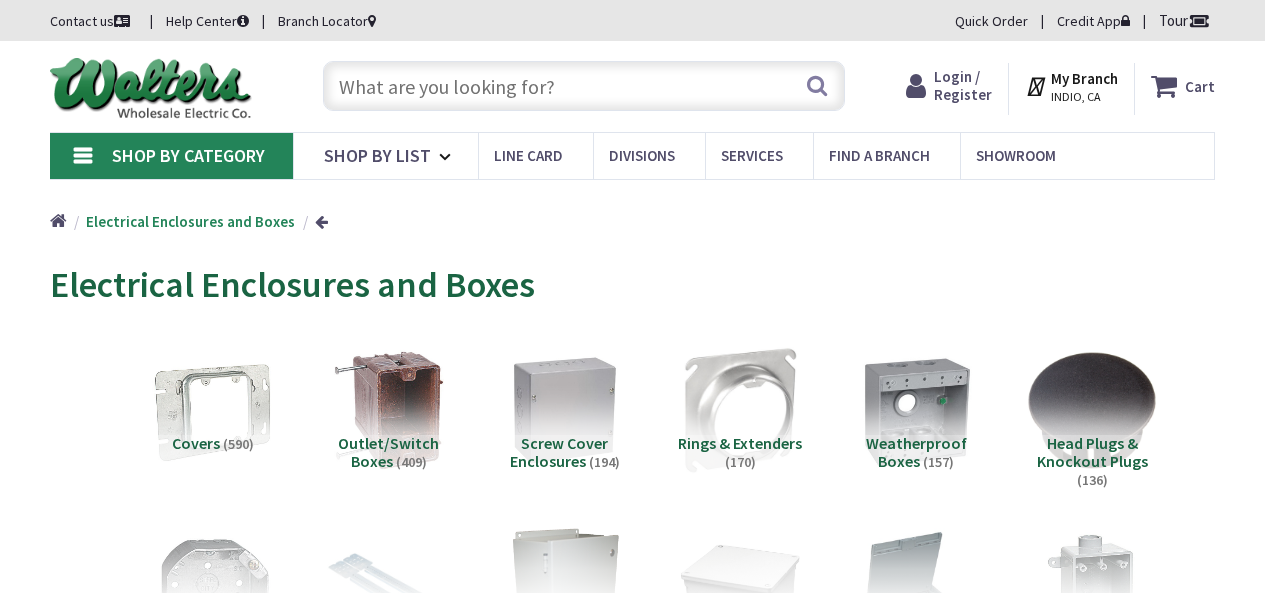 scroll, scrollTop: 0, scrollLeft: 0, axis: both 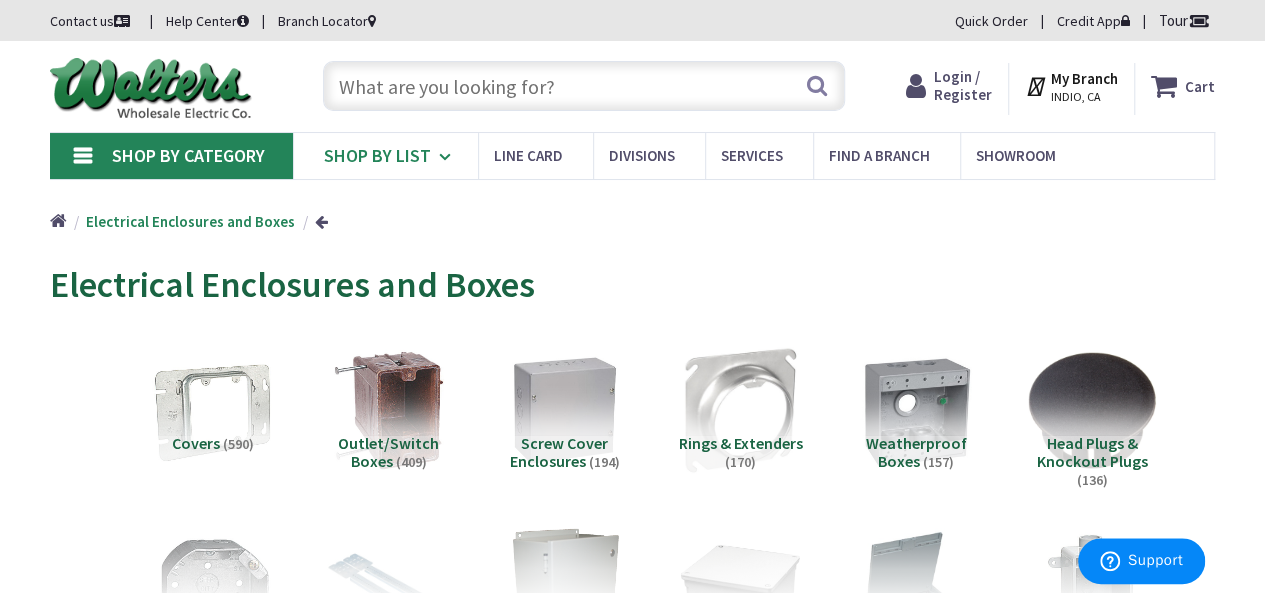 click at bounding box center (448, 157) 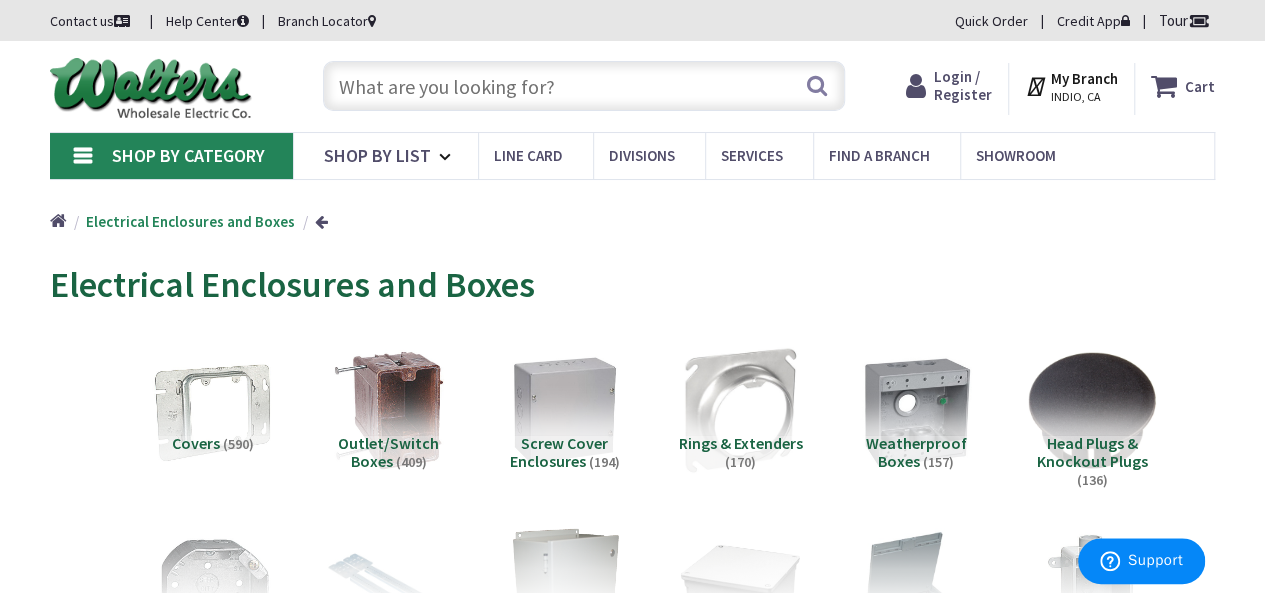 click on "Shop By Category" at bounding box center [171, 156] 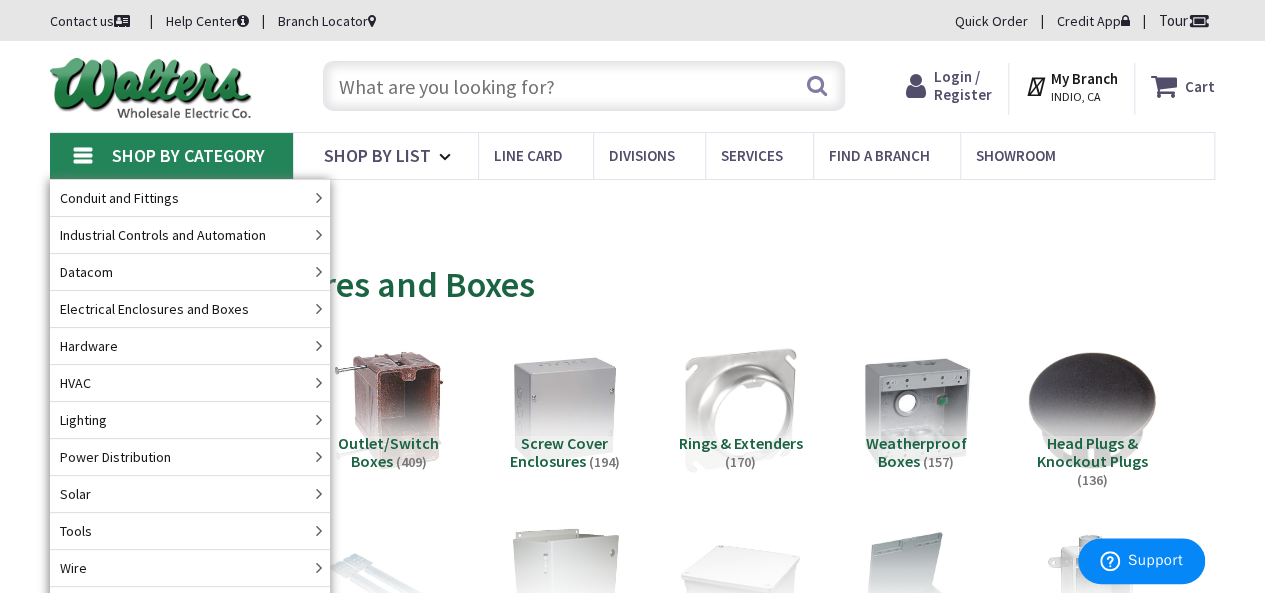 scroll, scrollTop: 0, scrollLeft: 0, axis: both 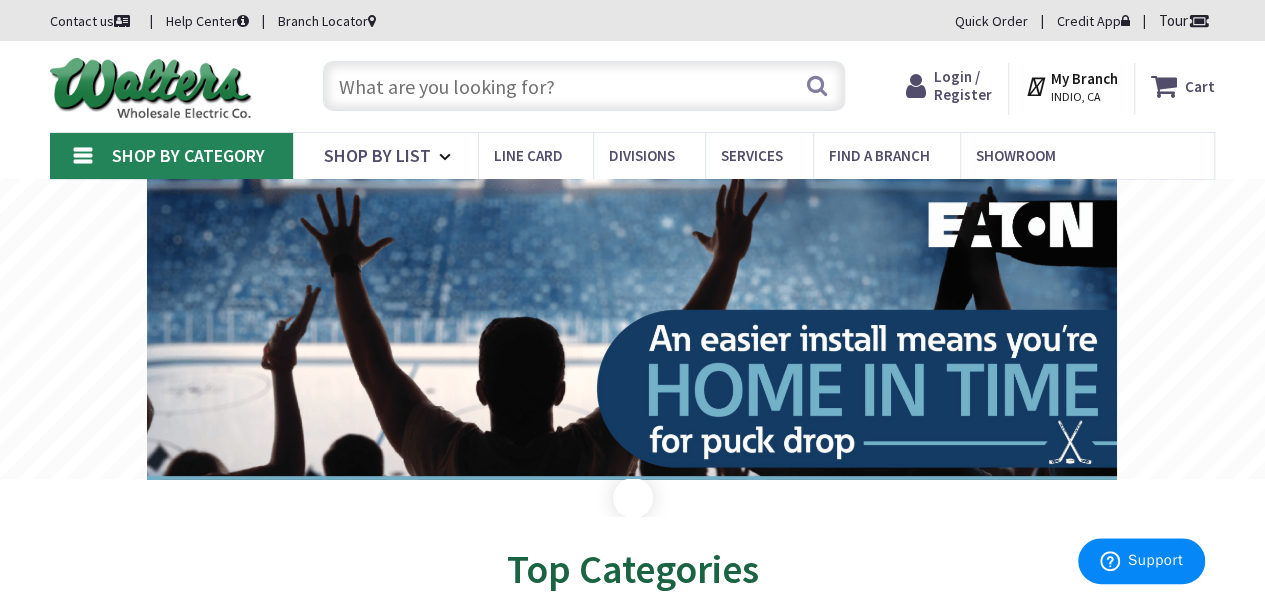 click on "Shop By Category" at bounding box center (188, 155) 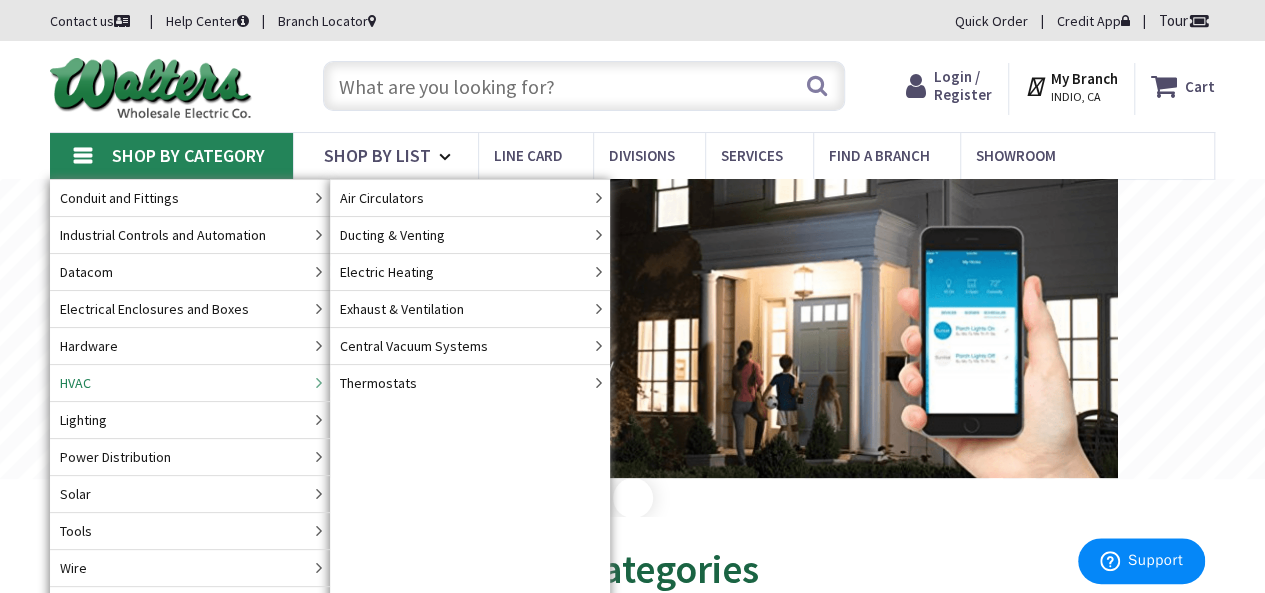 scroll, scrollTop: 100, scrollLeft: 0, axis: vertical 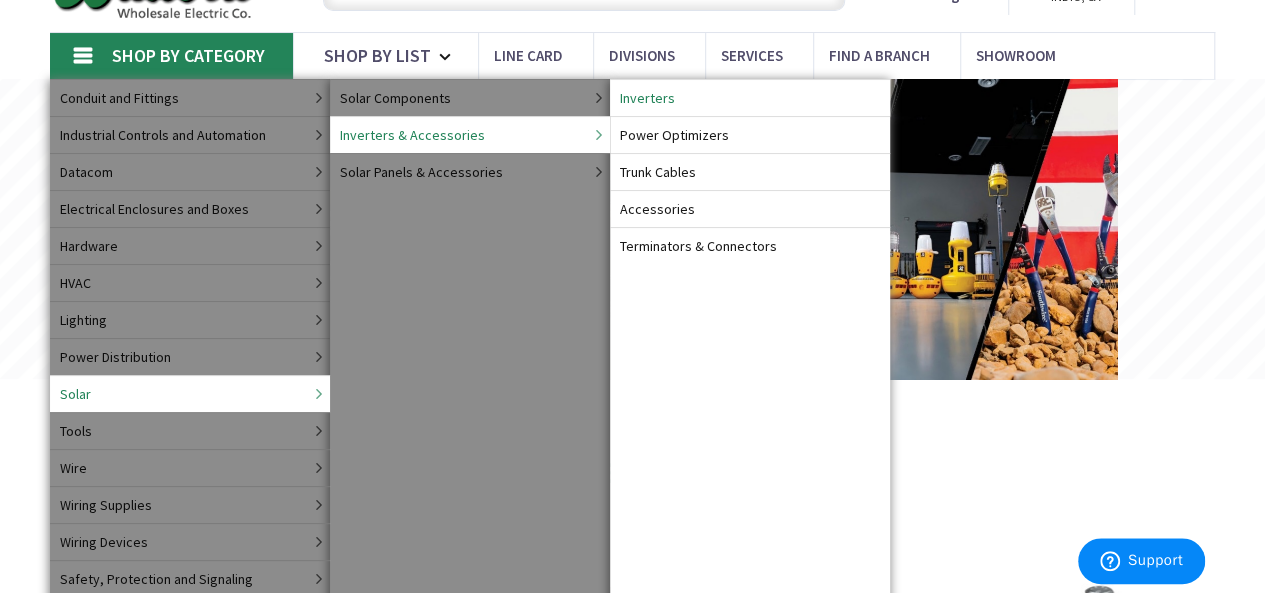 click on "Inverters" at bounding box center (750, 97) 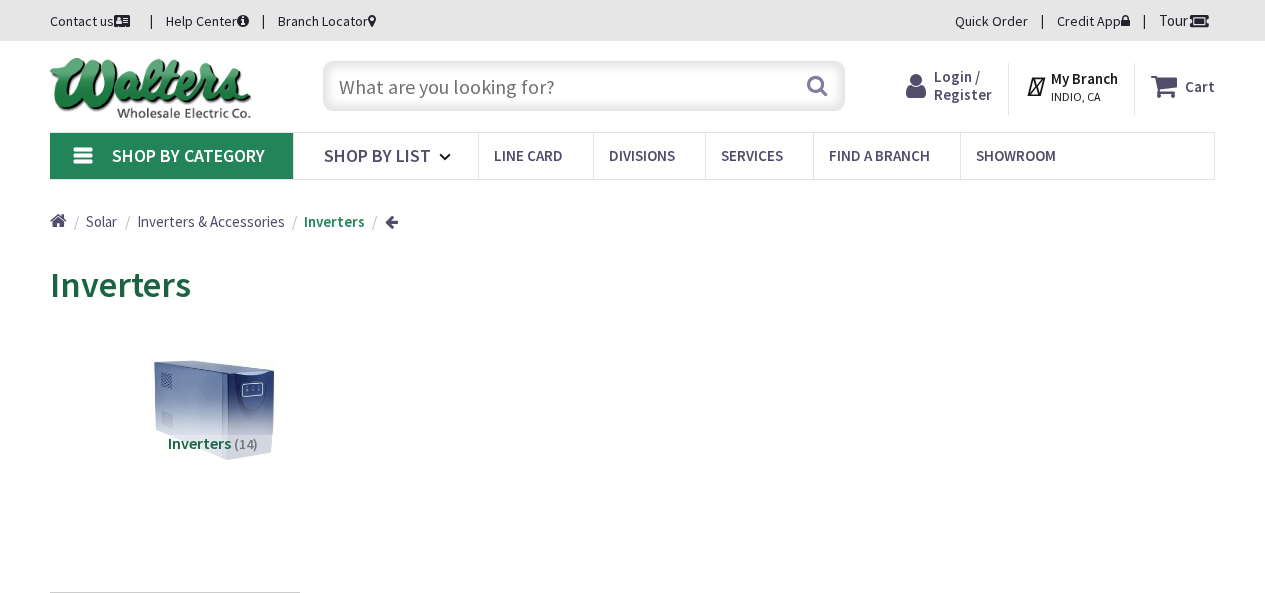 scroll, scrollTop: 0, scrollLeft: 0, axis: both 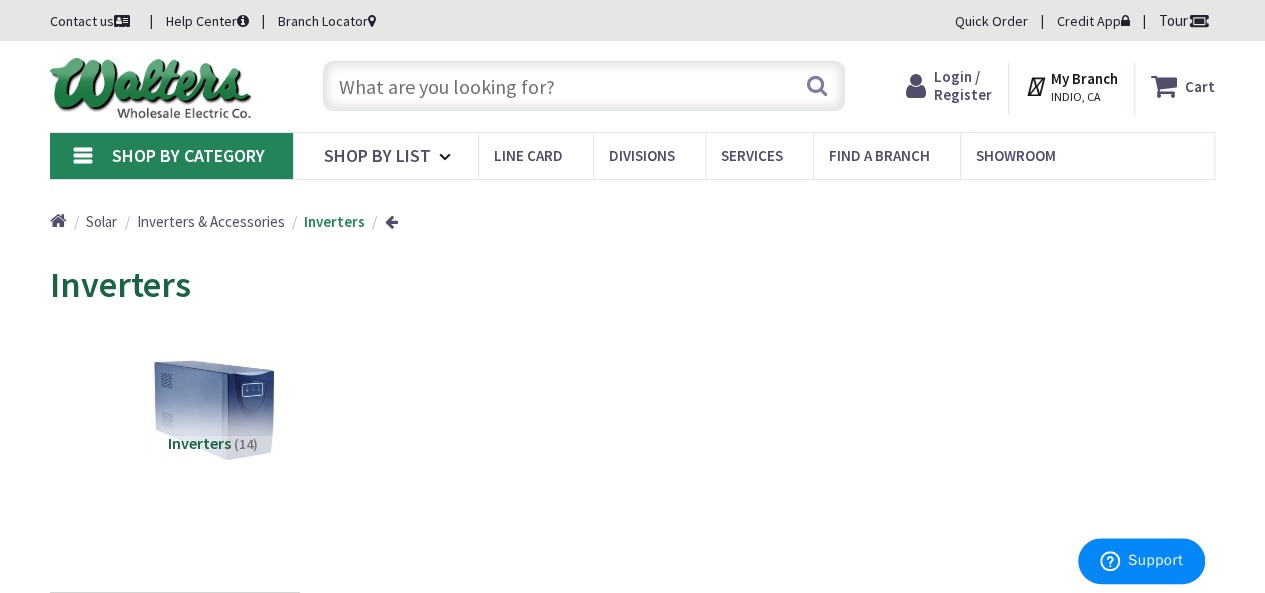 click on "Shop By Category" at bounding box center [171, 156] 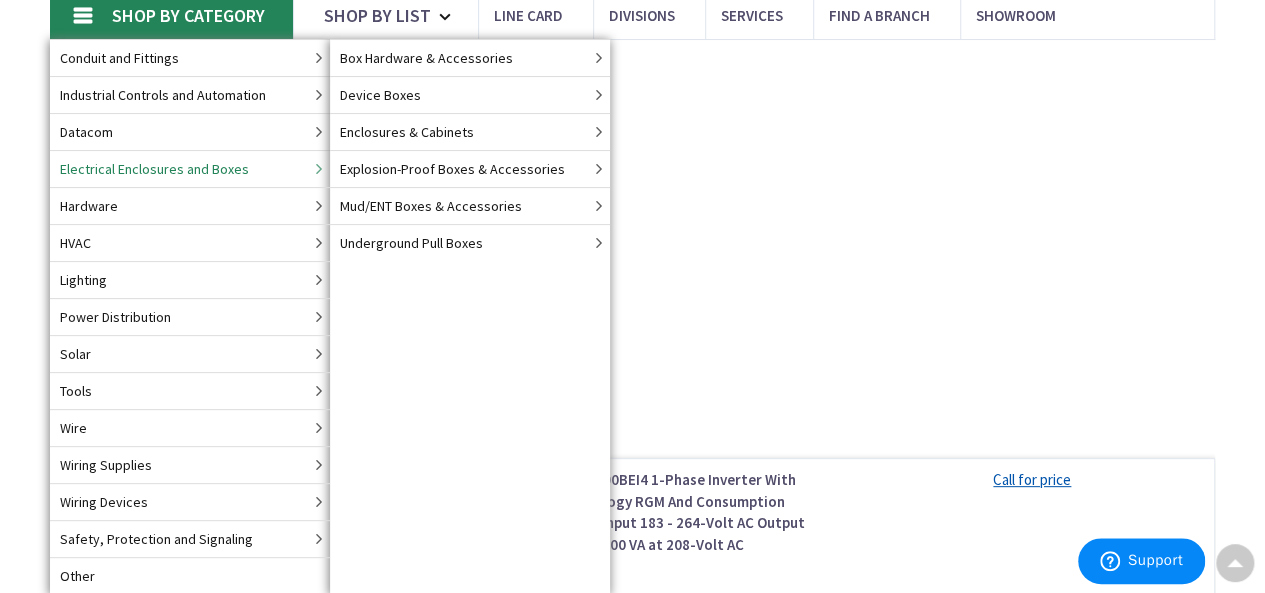 scroll, scrollTop: 100, scrollLeft: 0, axis: vertical 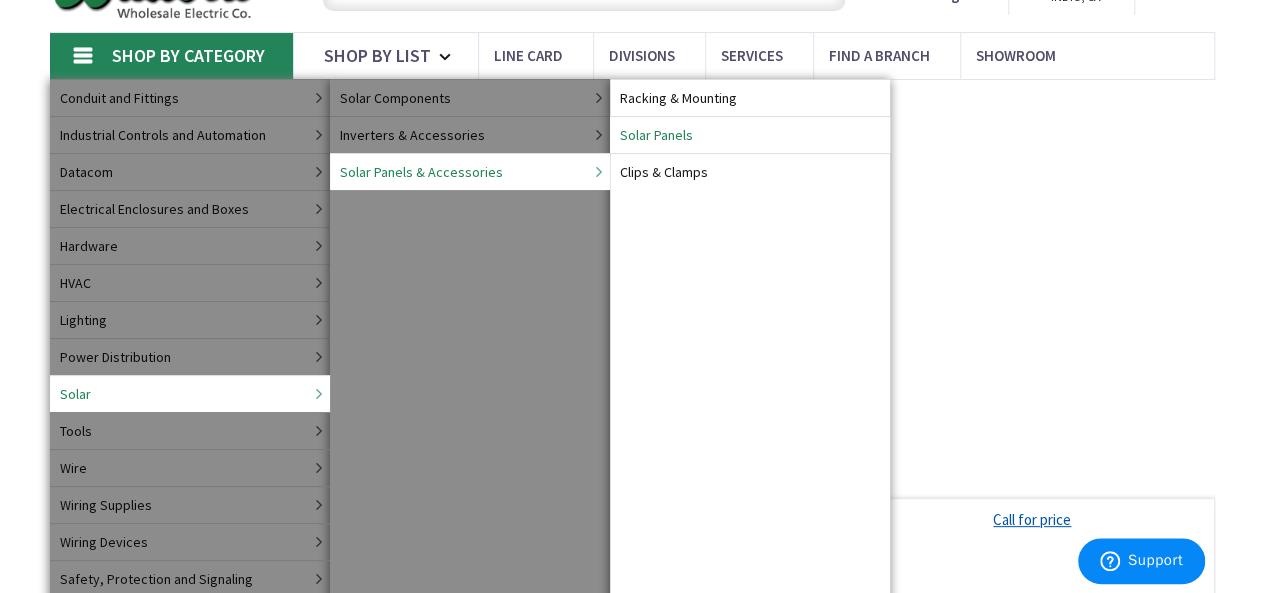 click on "Solar Panels" at bounding box center (656, 135) 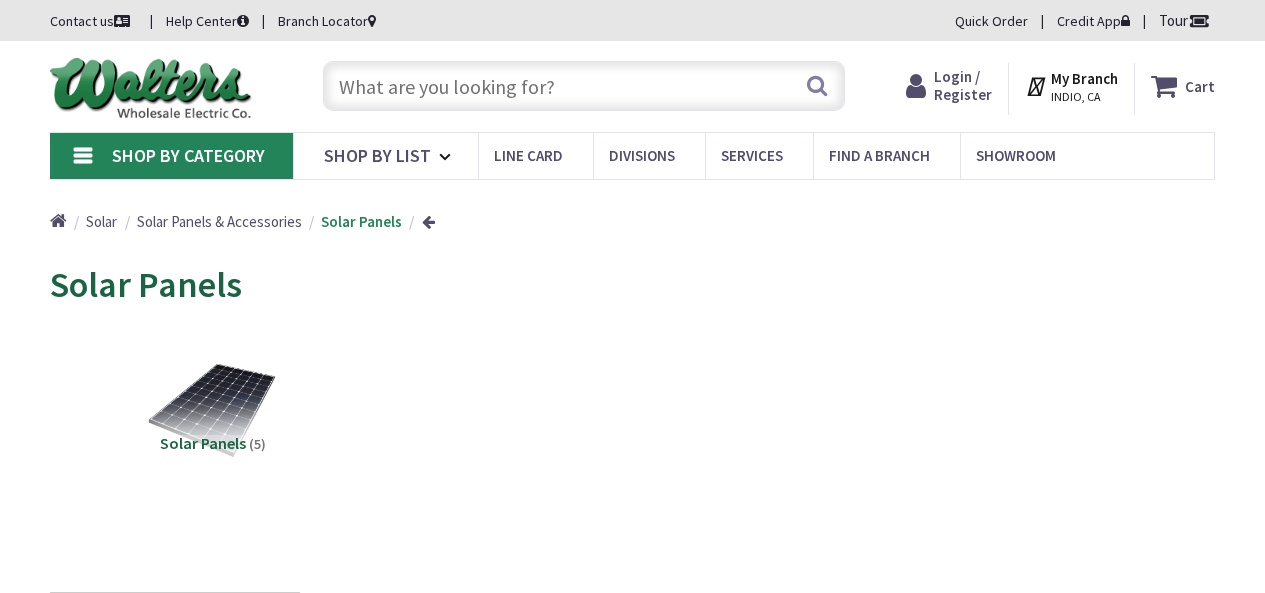 scroll, scrollTop: 0, scrollLeft: 0, axis: both 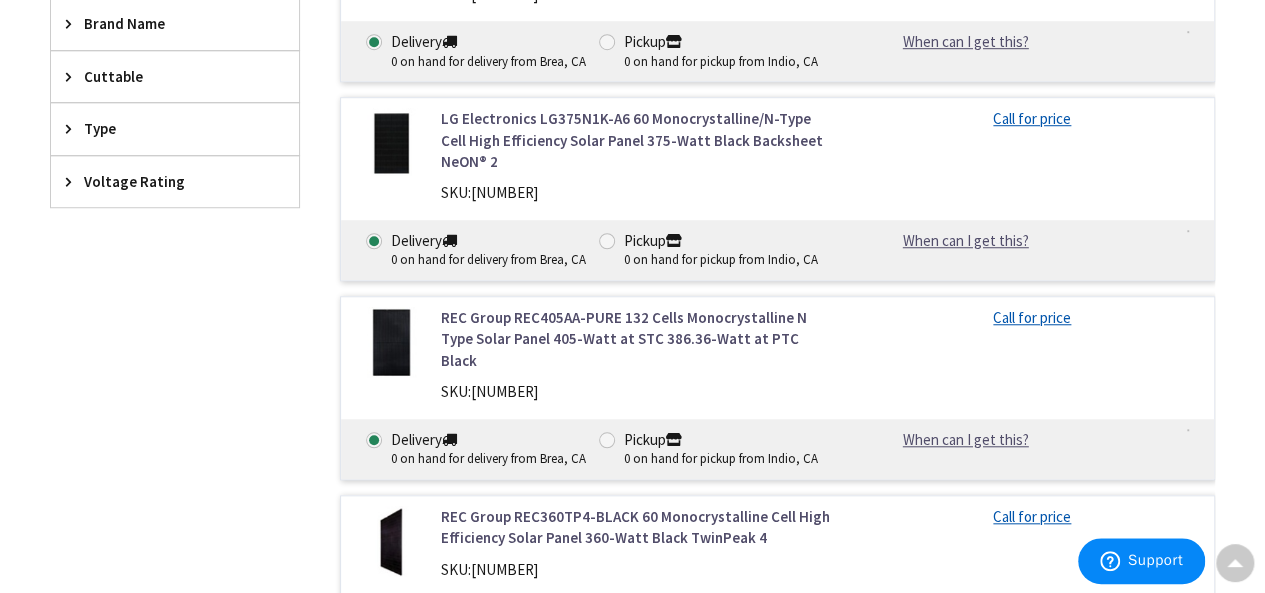 click on "REC Group REC405AA-PURE 132 Cells Monocrystalline N Type Solar Panel 405-Watt at STC 386.36-Watt at PTC Black" at bounding box center (638, 339) 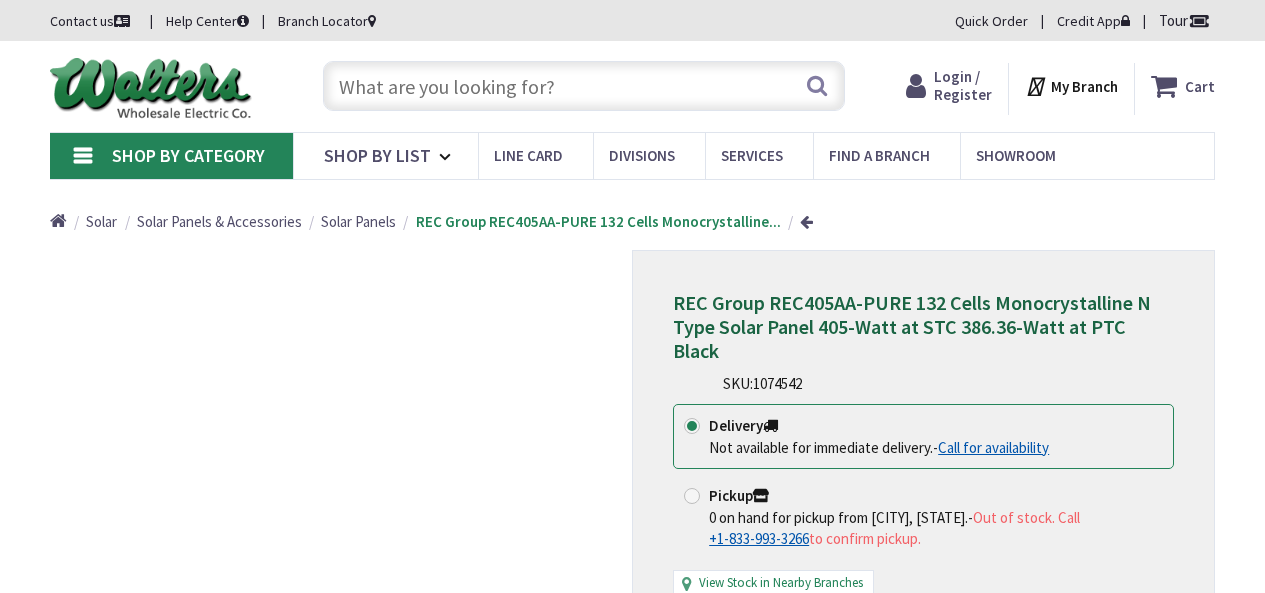 scroll, scrollTop: 0, scrollLeft: 0, axis: both 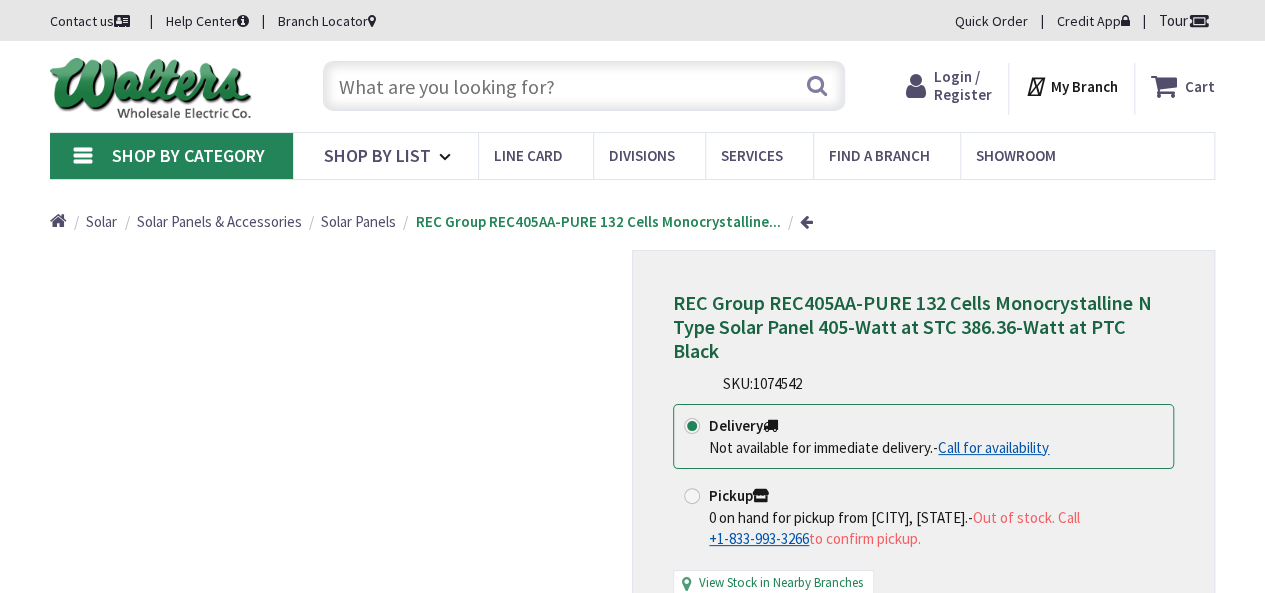 type on "[PARK_NAME], [STREET] &amp; [STREET], [CITY], [STATE] [POSTAL_CODE], USA" 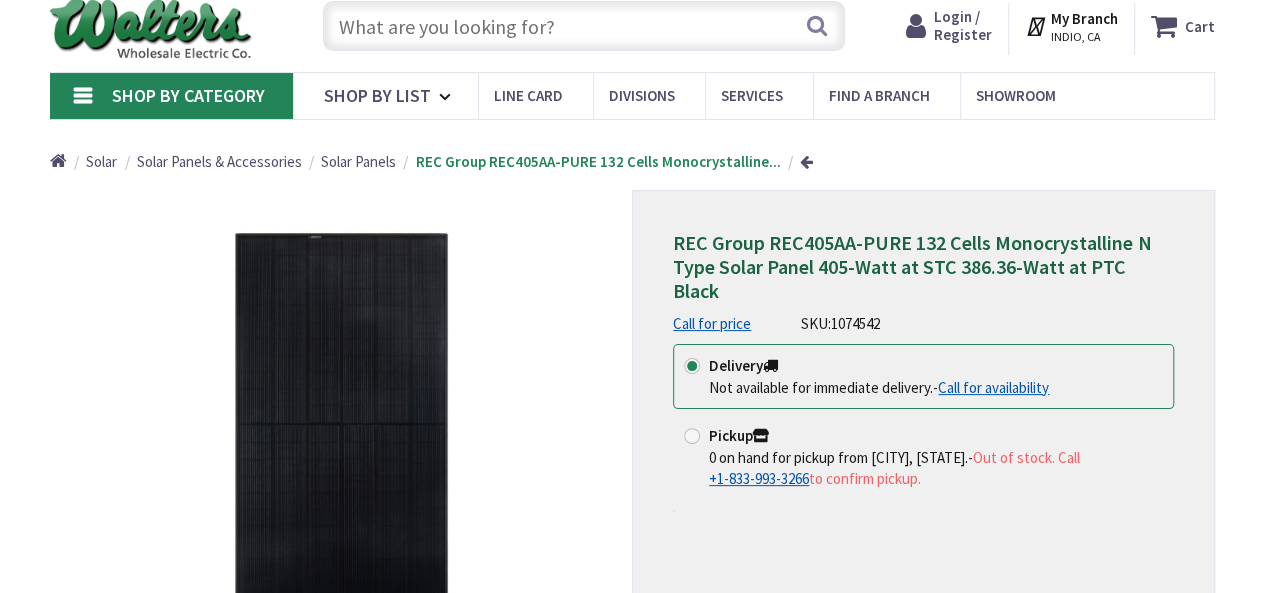 scroll, scrollTop: 100, scrollLeft: 0, axis: vertical 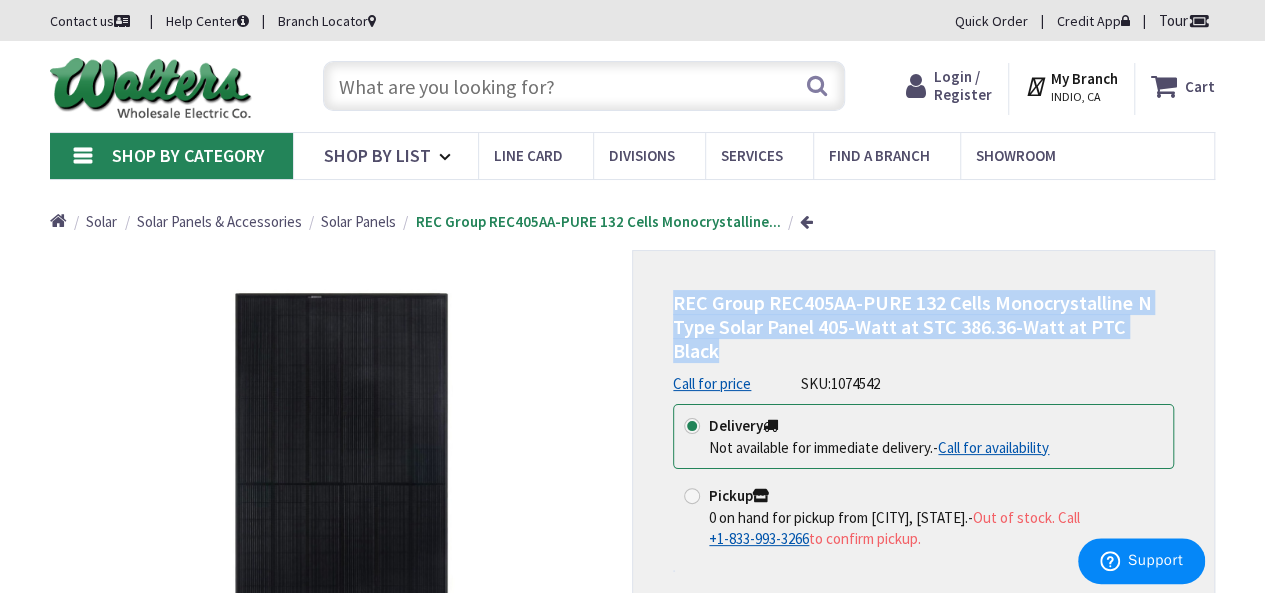 drag, startPoint x: 1172, startPoint y: 325, endPoint x: 674, endPoint y: 307, distance: 498.3252 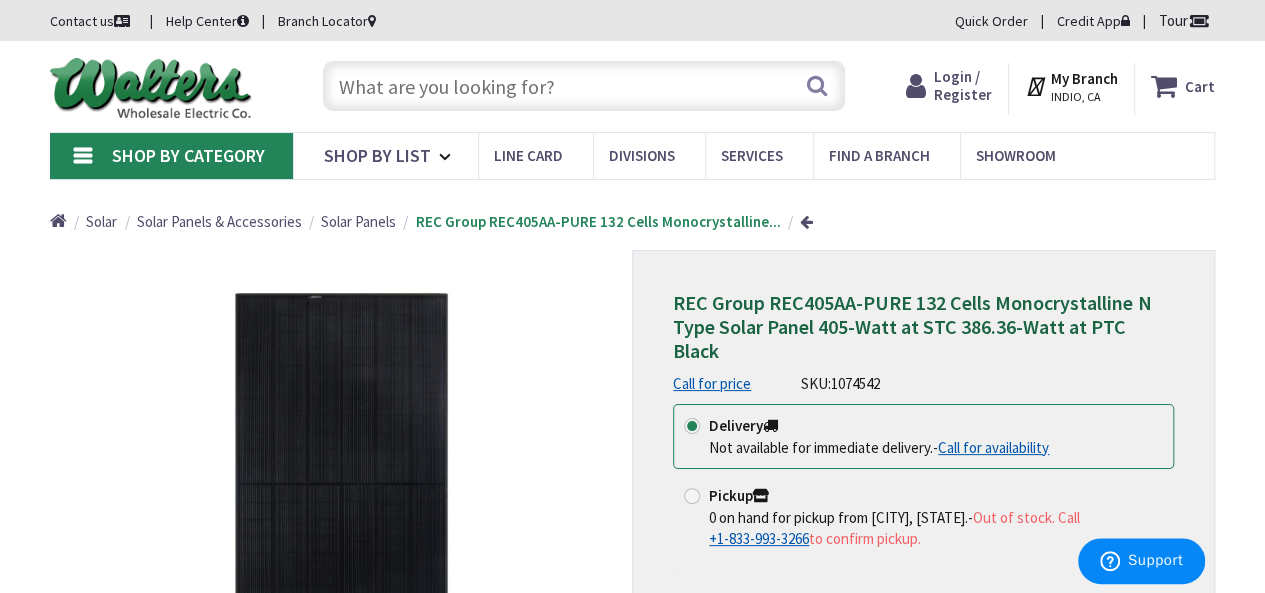 drag, startPoint x: 707, startPoint y: 315, endPoint x: 956, endPoint y: 246, distance: 258.38342 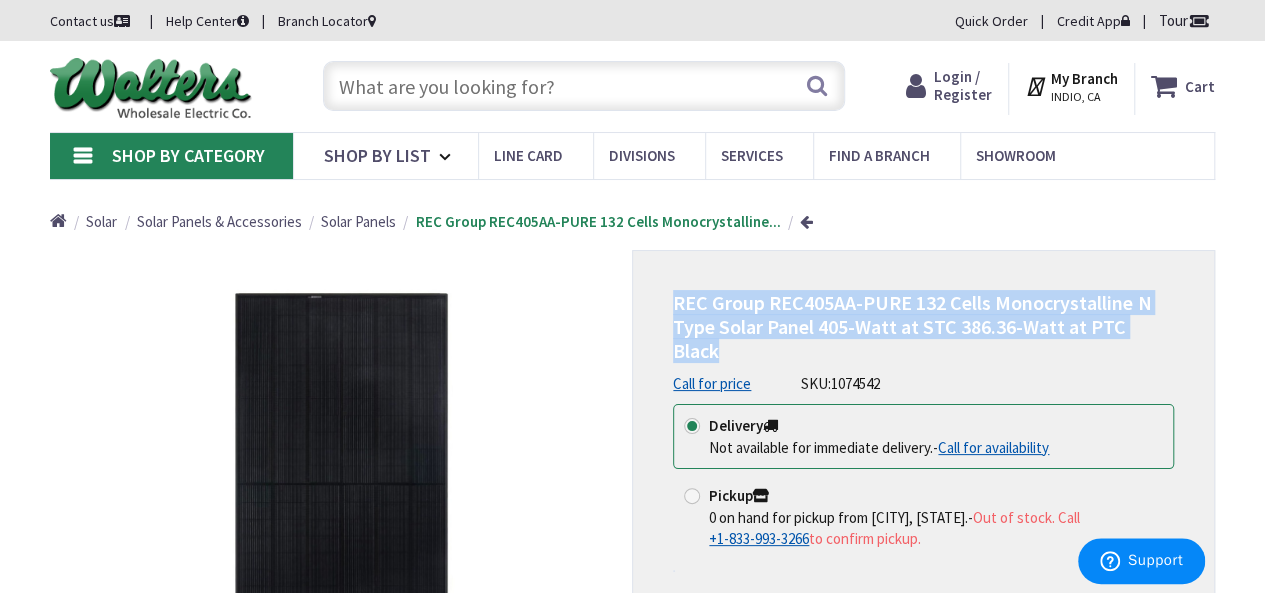 drag, startPoint x: 1181, startPoint y: 322, endPoint x: 670, endPoint y: 306, distance: 511.25043 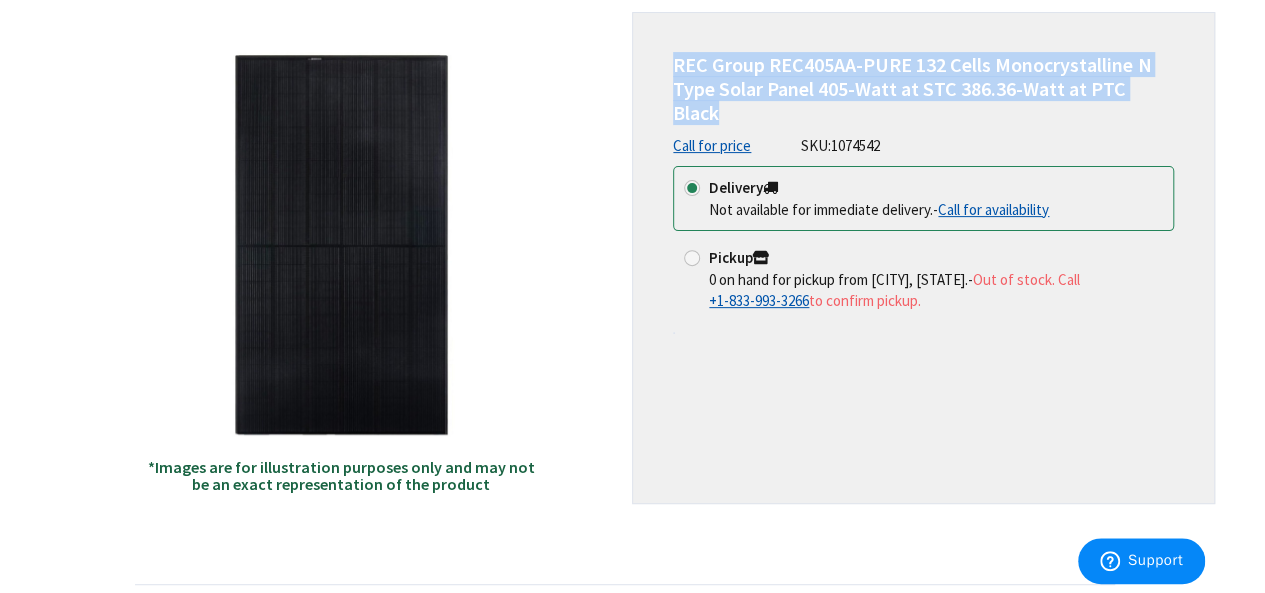 scroll, scrollTop: 300, scrollLeft: 0, axis: vertical 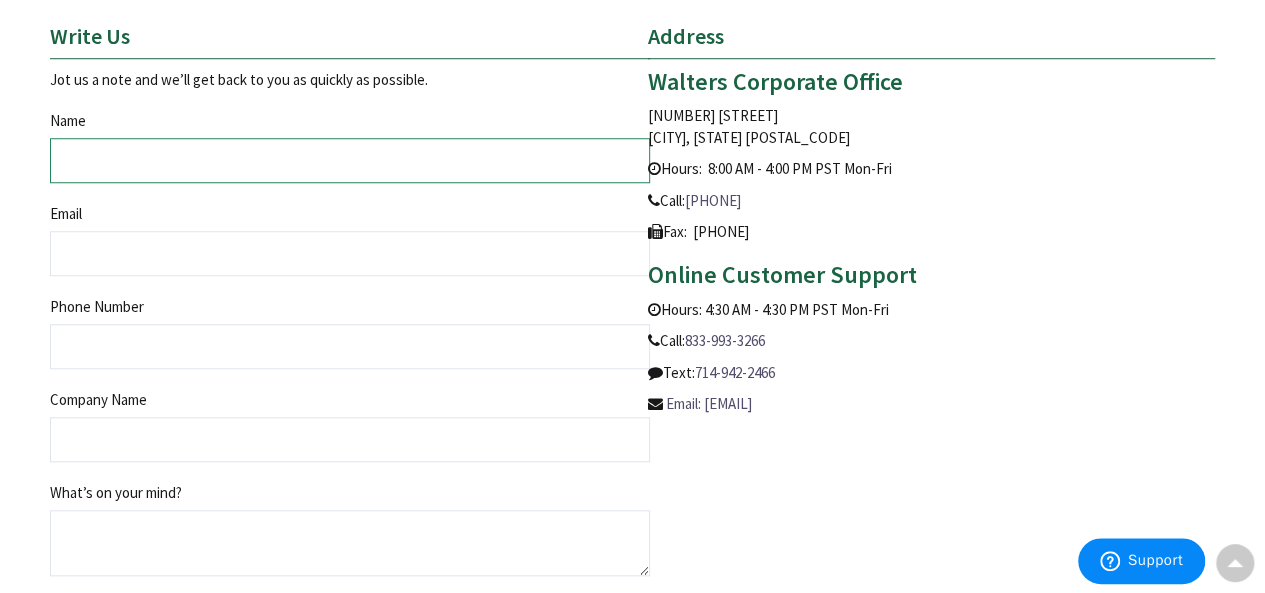click on "Name" at bounding box center [350, 160] 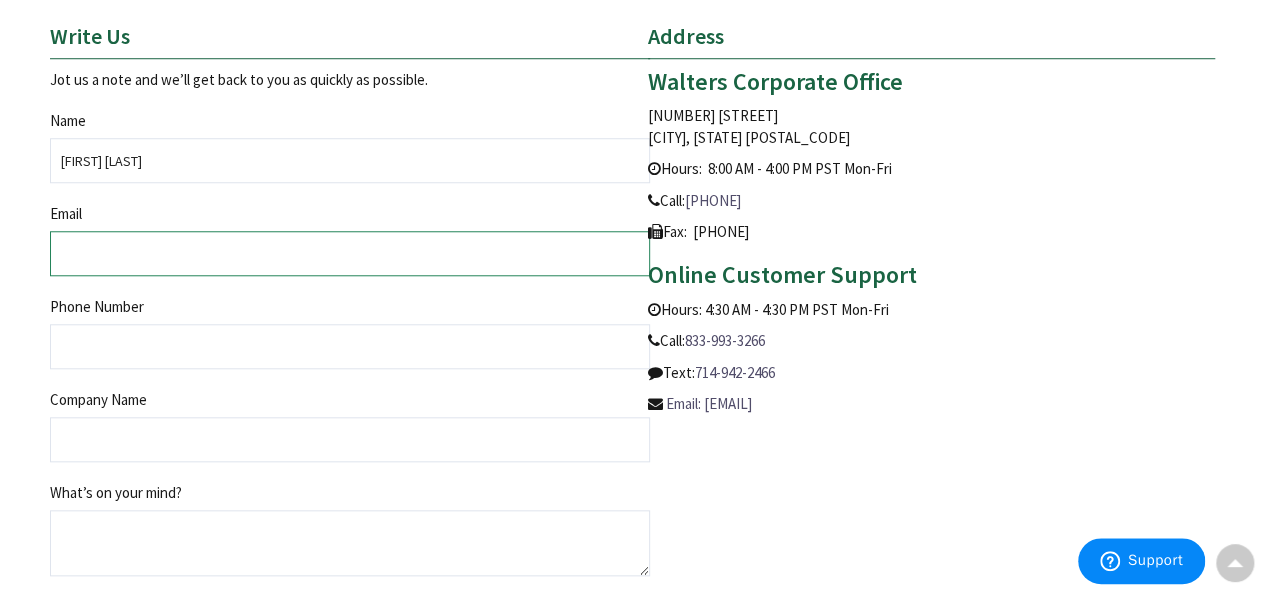 type on "sales@englishconst.com" 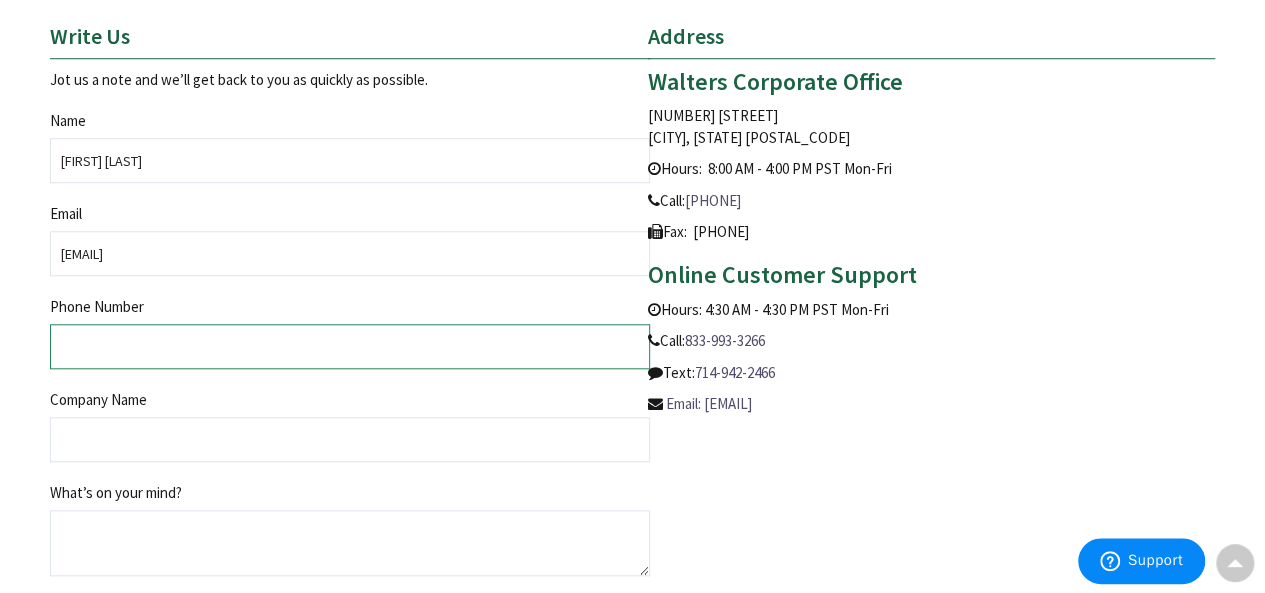 type on "4342267582" 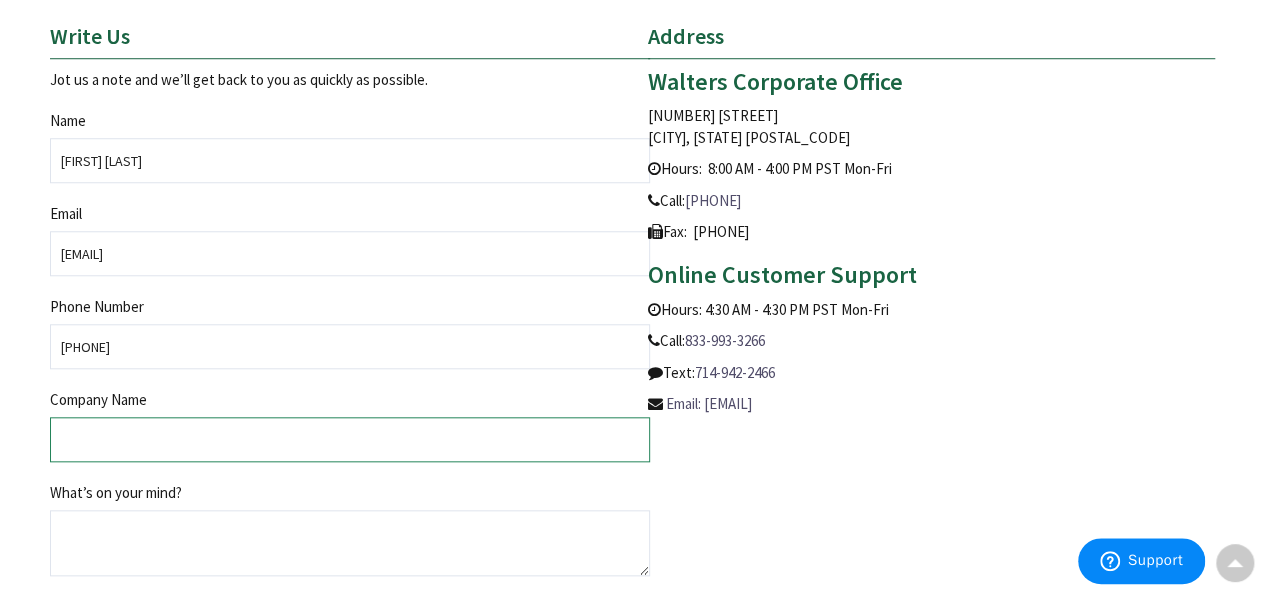 type on "ENGLISH CONSTRUCTION CO., INC." 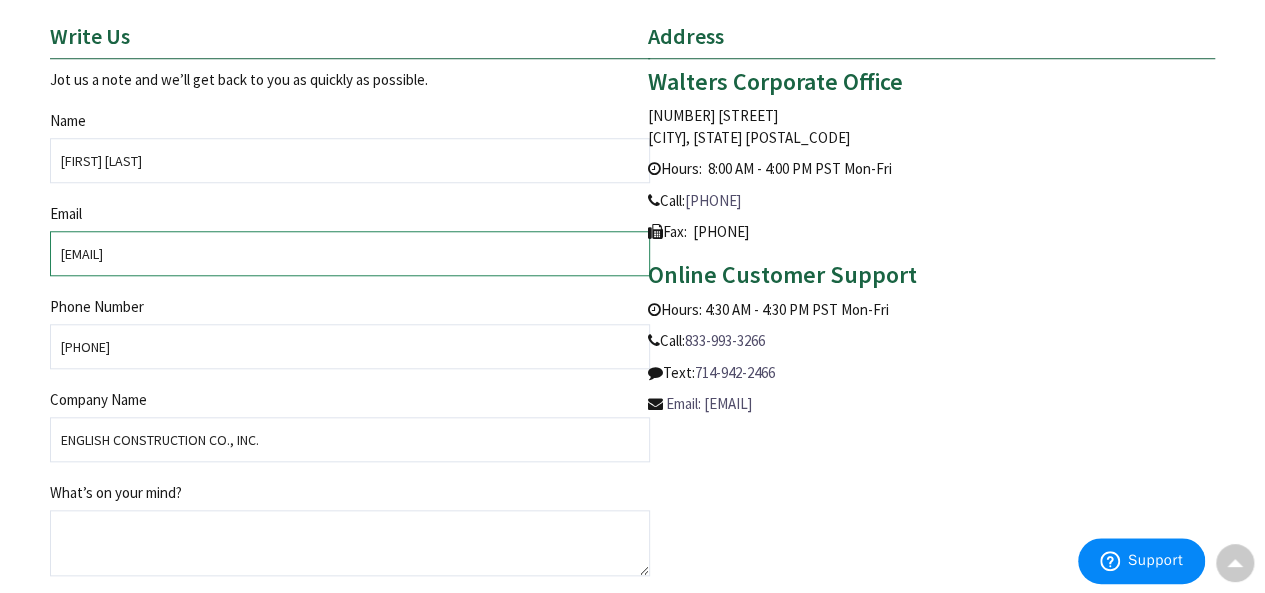 click on "sales@englishconst.com" at bounding box center (350, 253) 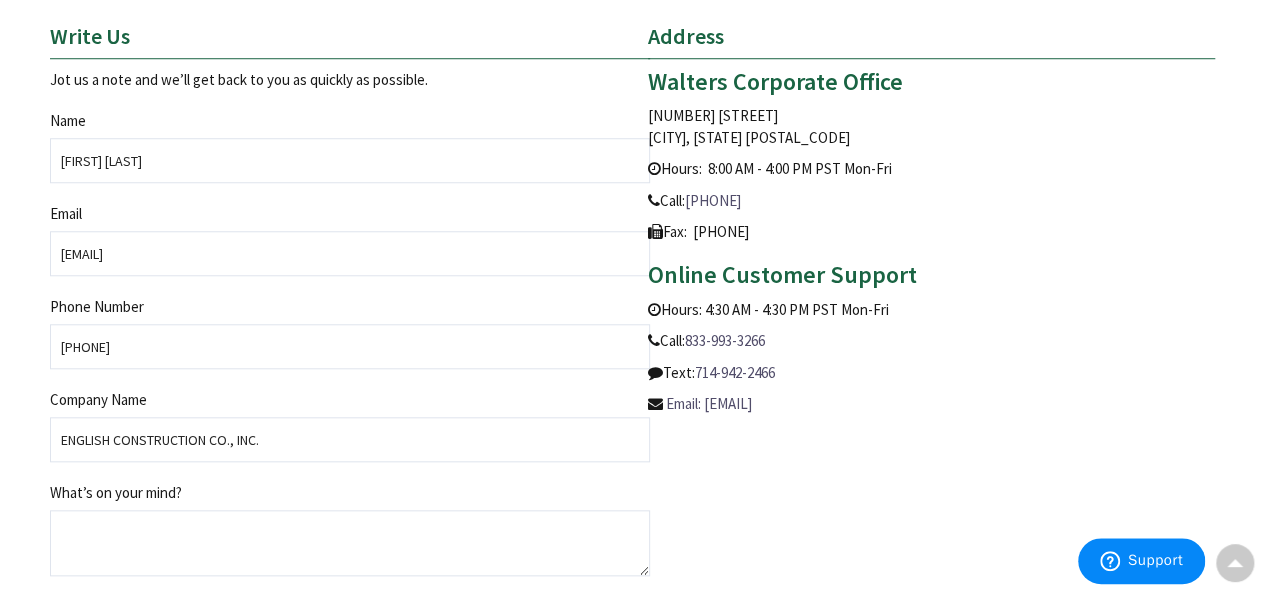 click on "Contact Us
I’m a Business Account Customer
My Sales Team   Contact
My Local Branch   Branches
Website Support   Knowledge Base
Customer Support   Contact
I’m a Guest
Request a Quote   Quote Request
Find a Career   Careers
Tax Exemption   Taxes
FAQs   Get Answers
Write Us
Jot us a note and we’ll get back to you as quickly as possible.
Name
Phillip Bowes
Email
sales@englishconst.com
Phone Number 4342267582" at bounding box center (632, 80) 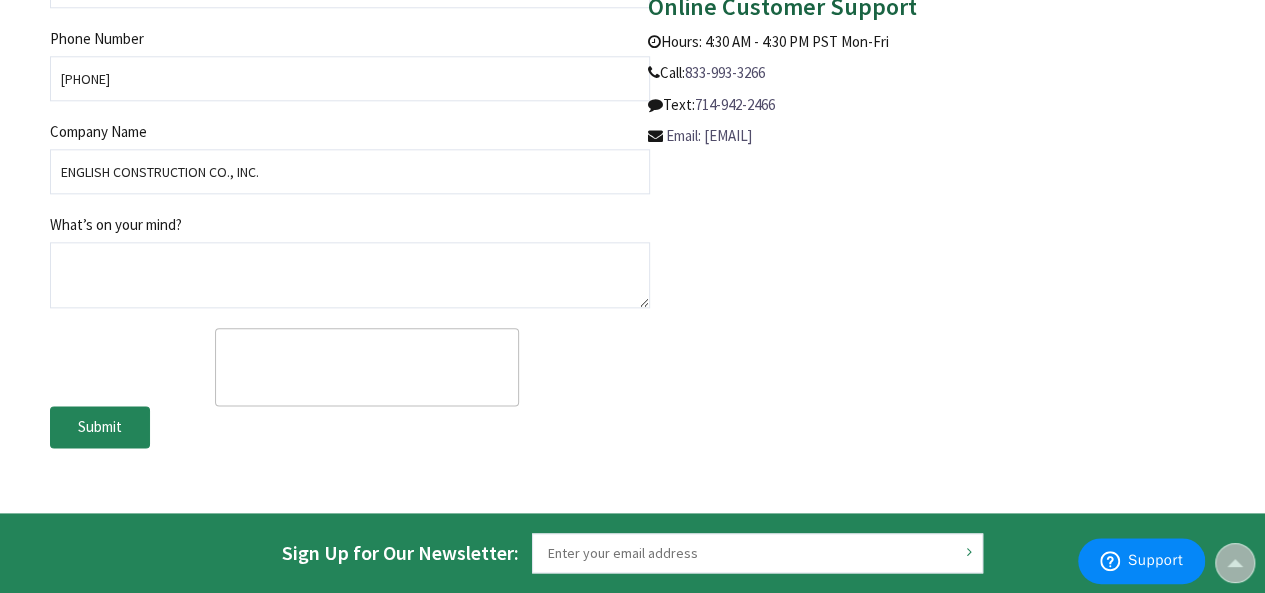 scroll, scrollTop: 1100, scrollLeft: 0, axis: vertical 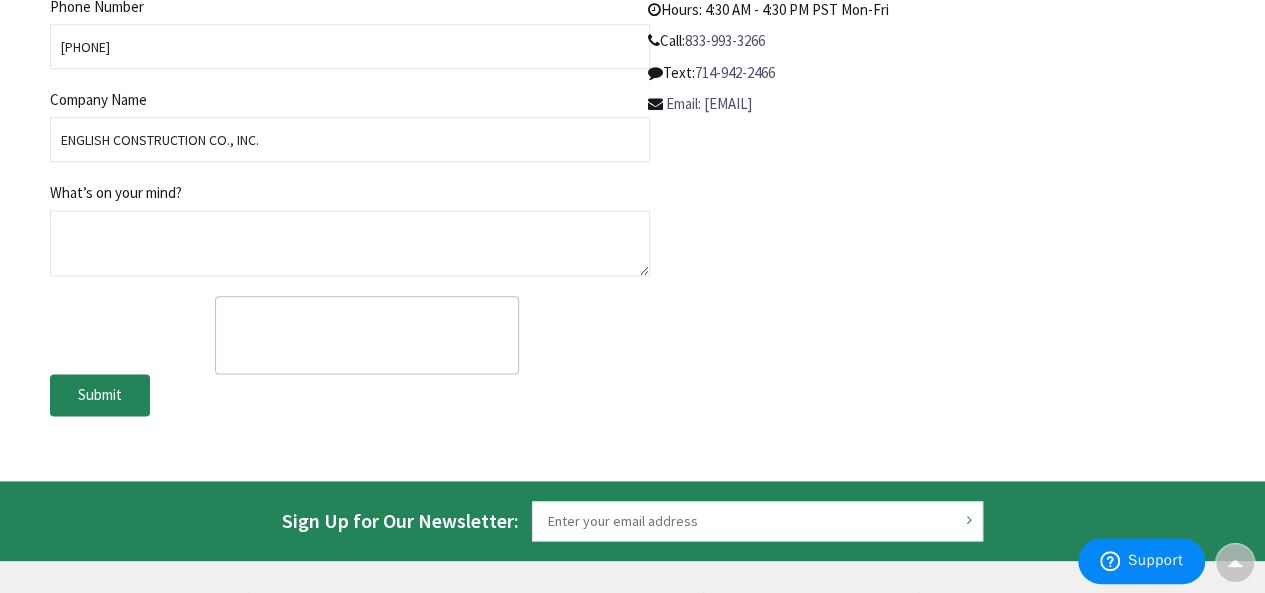 click on "Write Us
Jot us a note and we’ll get back to you as quickly as possible.
Name
Phillip Bowes
Email
sales@englishconst.com
Phone Number
4342267582
Company Name
ENGLISH CONSTRUCTION CO., INC.
What’s on your mind?
Submit" at bounding box center (632, 80) 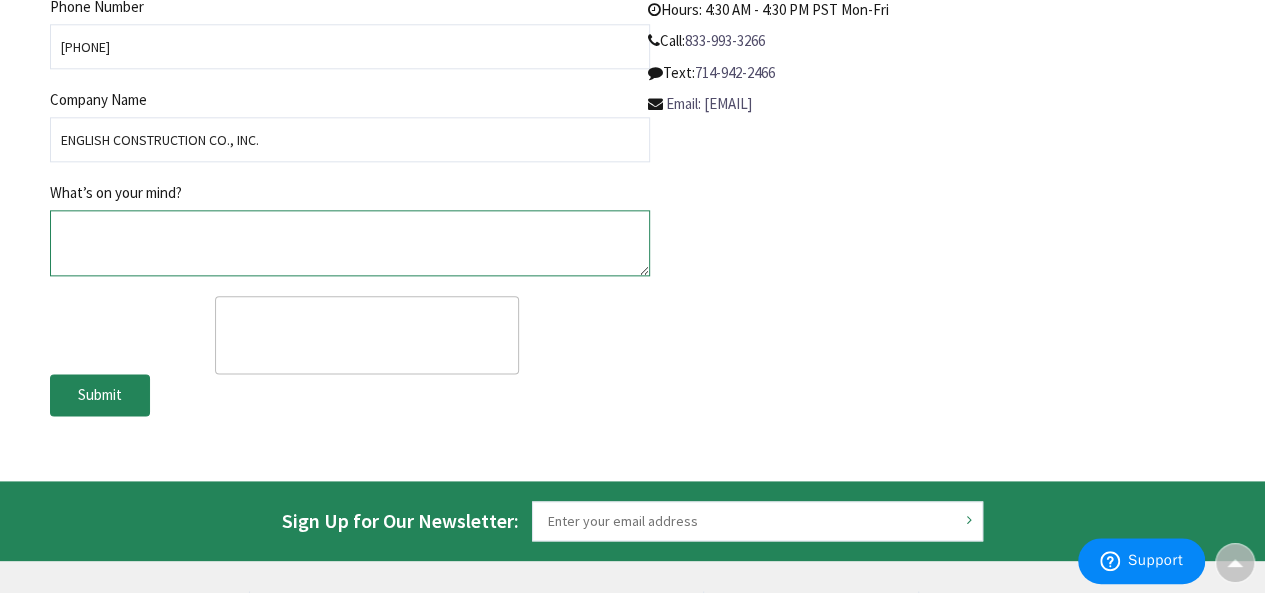 paste on "Dear Sales,
I hope this email finds you well. I am writing to request an initial quote for bulk
purchase of nonfat dry milk and skim milk powders, 50lb.
As we are currently in the process of evaluating potential providers, we would appreciate
it if you could provide us with a comprehensive quote that includes all necessary details
such as pricing, delivery timeline, and any additional charges." 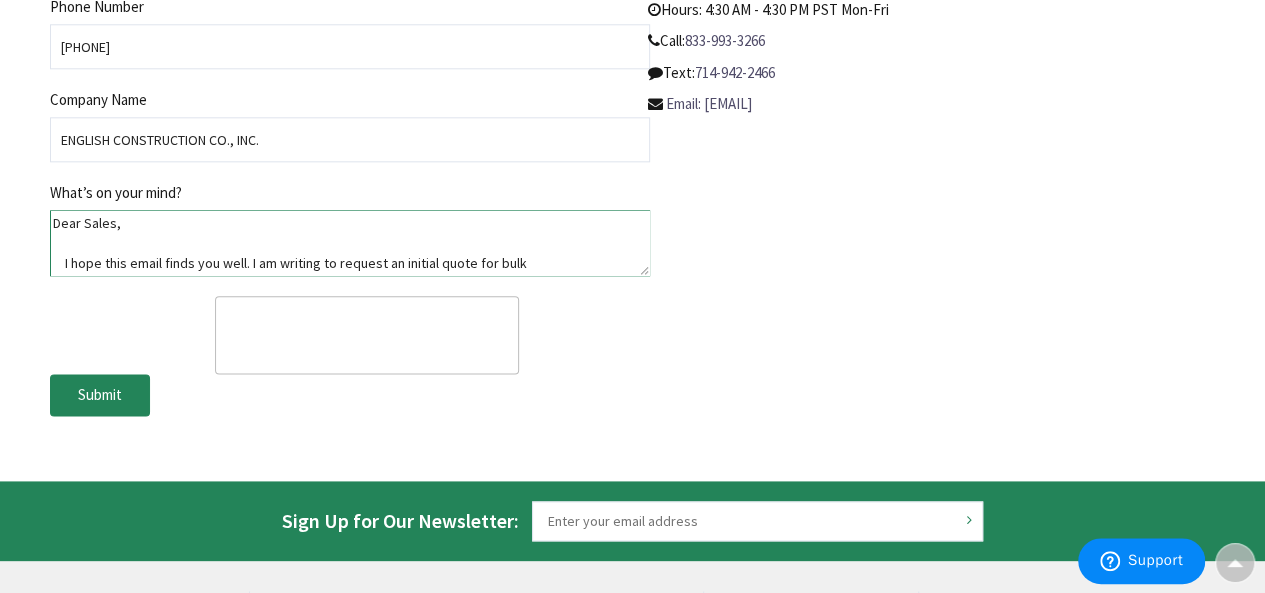 scroll, scrollTop: 97, scrollLeft: 0, axis: vertical 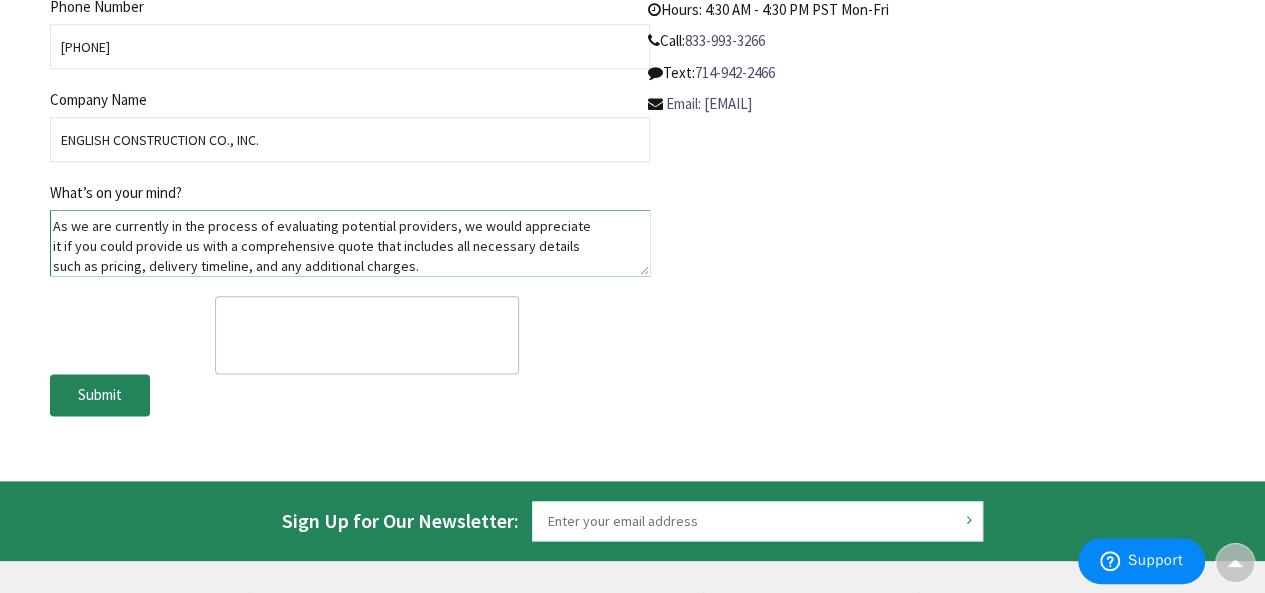 click on "Dear Sales,
I hope this email finds you well. I am writing to request an initial quote for bulk
purchase of nonfat dry milk and skim milk powders, 50lb.
As we are currently in the process of evaluating potential providers, we would appreciate
it if you could provide us with a comprehensive quote that includes all necessary details
such as pricing, delivery timeline, and any additional charges." at bounding box center [350, 243] 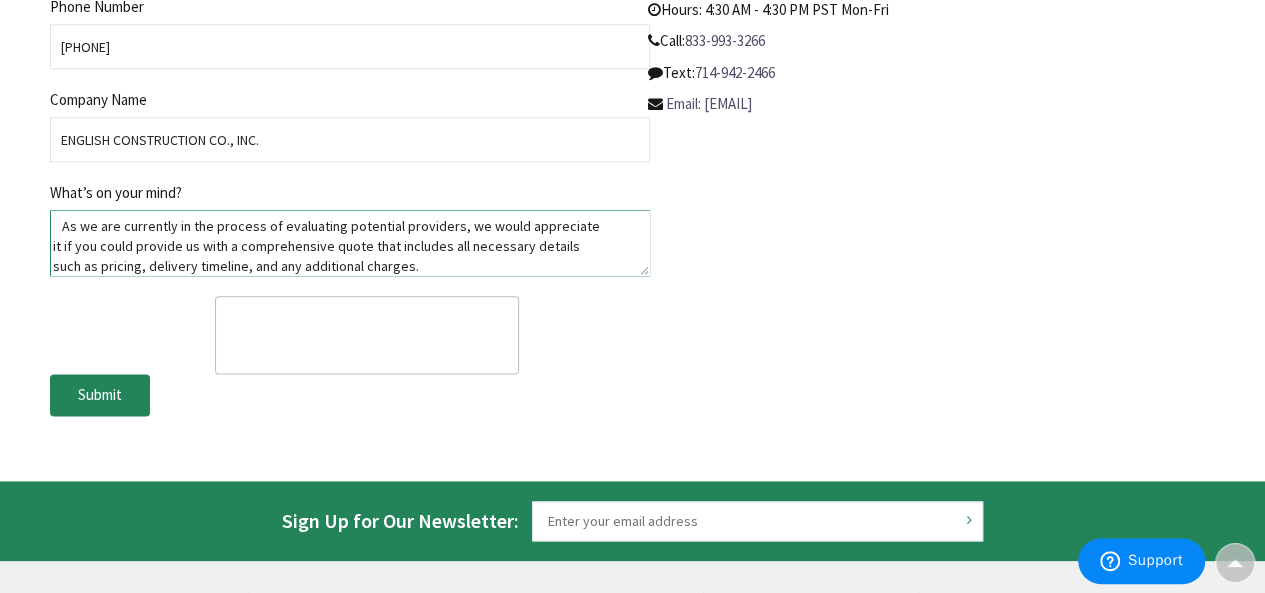 click on "Dear Sales,
I hope this email finds you well. I am writing to request an initial quote for bulk
purchase of nonfat dry milk and skim milk powders, 50lb.
As we are currently in the process of evaluating potential providers, we would appreciate
it if you could provide us with a comprehensive quote that includes all necessary details
such as pricing, delivery timeline, and any additional charges." at bounding box center (350, 243) 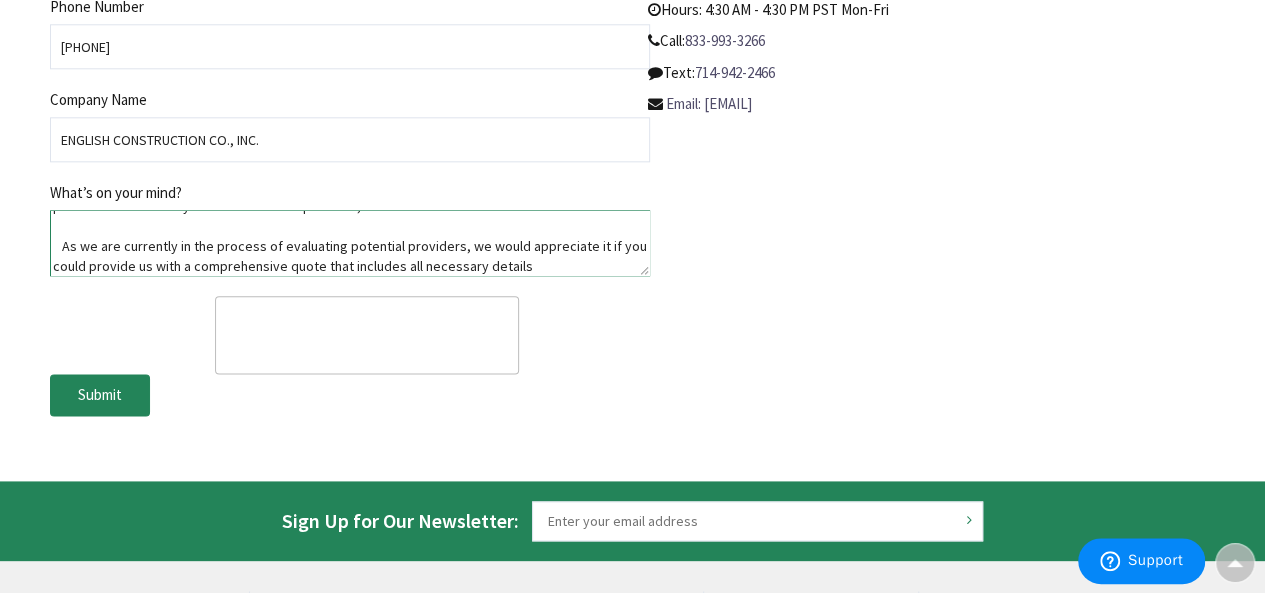 scroll, scrollTop: 100, scrollLeft: 0, axis: vertical 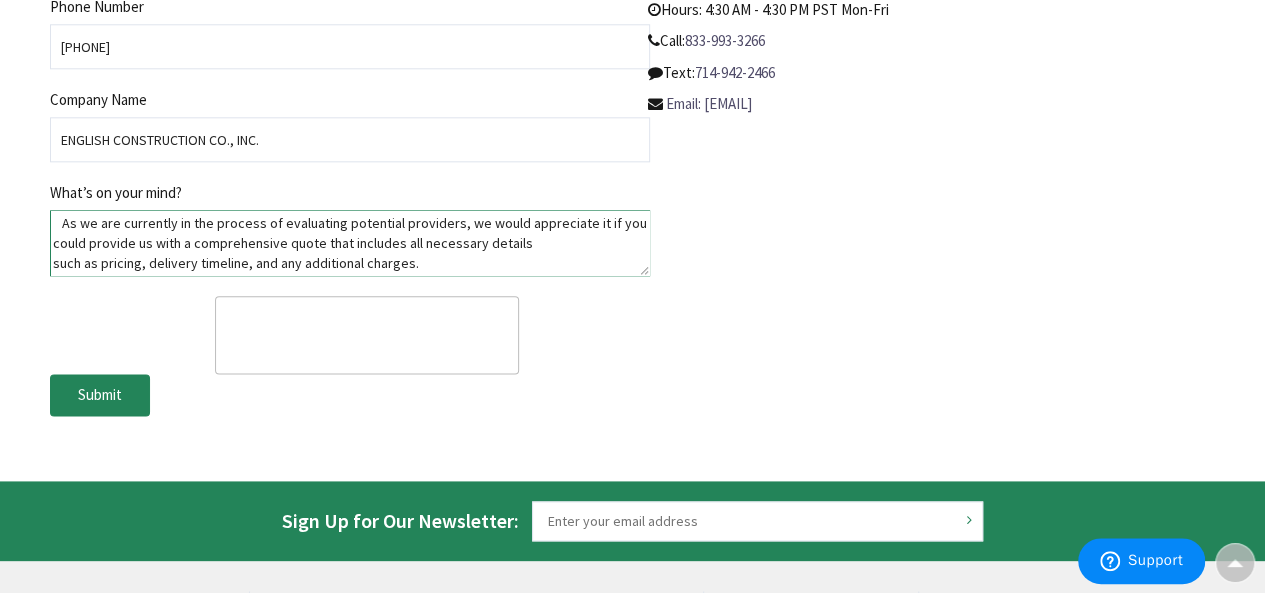 click on "Dear Sales,
I hope this email finds you well. I am writing to request an initial quote for bulk
purchase of nonfat dry milk and skim milk powders, 50lb.
As we are currently in the process of evaluating potential providers, we would appreciate it if you could provide us with a comprehensive quote that includes all necessary details
such as pricing, delivery timeline, and any additional charges." at bounding box center [350, 243] 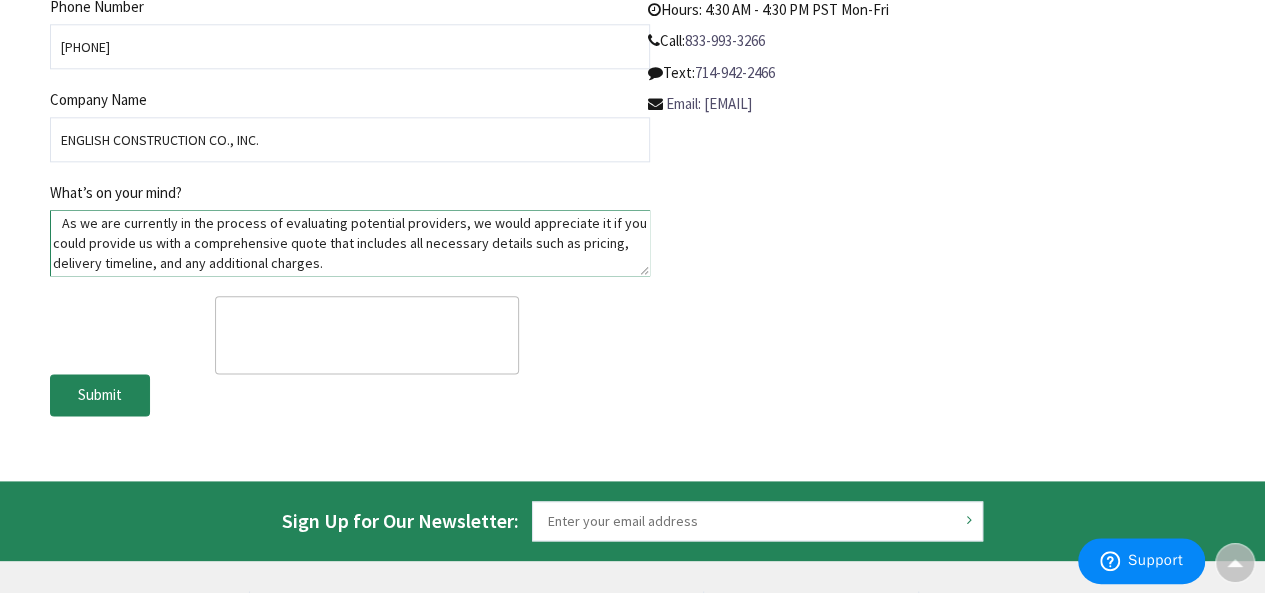 scroll, scrollTop: 80, scrollLeft: 0, axis: vertical 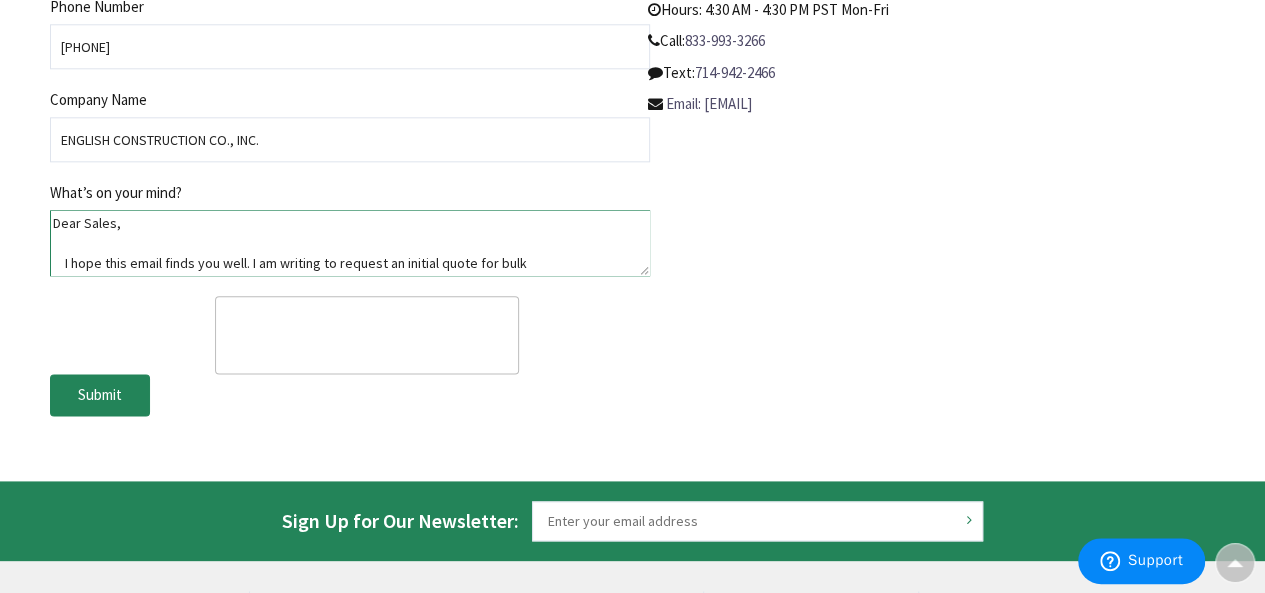click on "Dear Sales,
I hope this email finds you well. I am writing to request an initial quote for bulk
purchase of nonfat dry milk and skim milk powders, 50lb.
As we are currently in the process of evaluating potential providers, we would appreciate it if you could provide us with a comprehensive quote that includes all necessary details such as pricing, delivery timeline, and any additional charges." at bounding box center (350, 243) 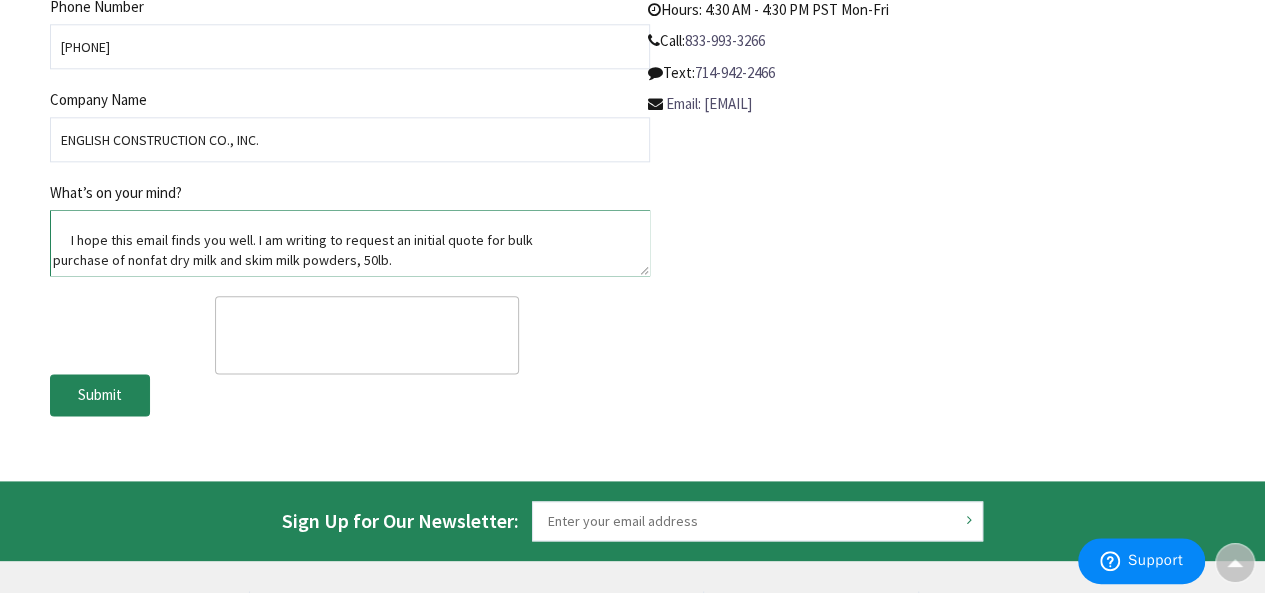 scroll, scrollTop: 40, scrollLeft: 0, axis: vertical 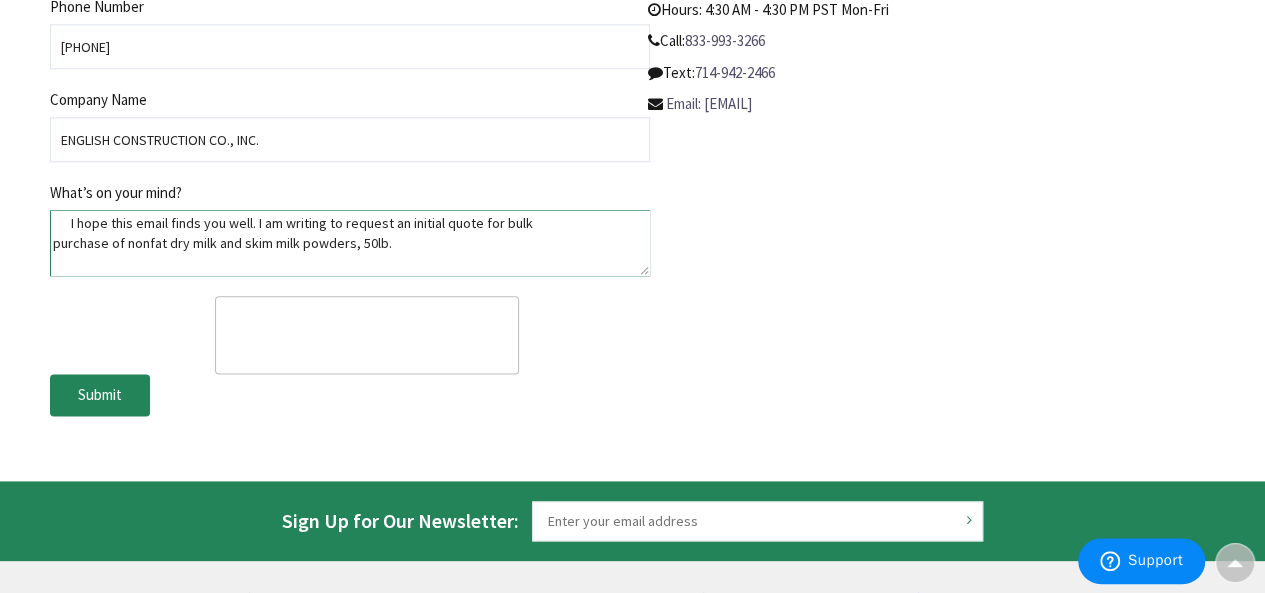 click on "Dear Sales,
I hope this email finds you well. I am writing to request an initial quote for bulk
purchase of nonfat dry milk and skim milk powders, 50lb.
As we are currently in the process of evaluating potential providers, we would appreciate it if you could provide us with a comprehensive quote that includes all necessary details such as pricing, delivery timeline, and any additional charges." at bounding box center [350, 243] 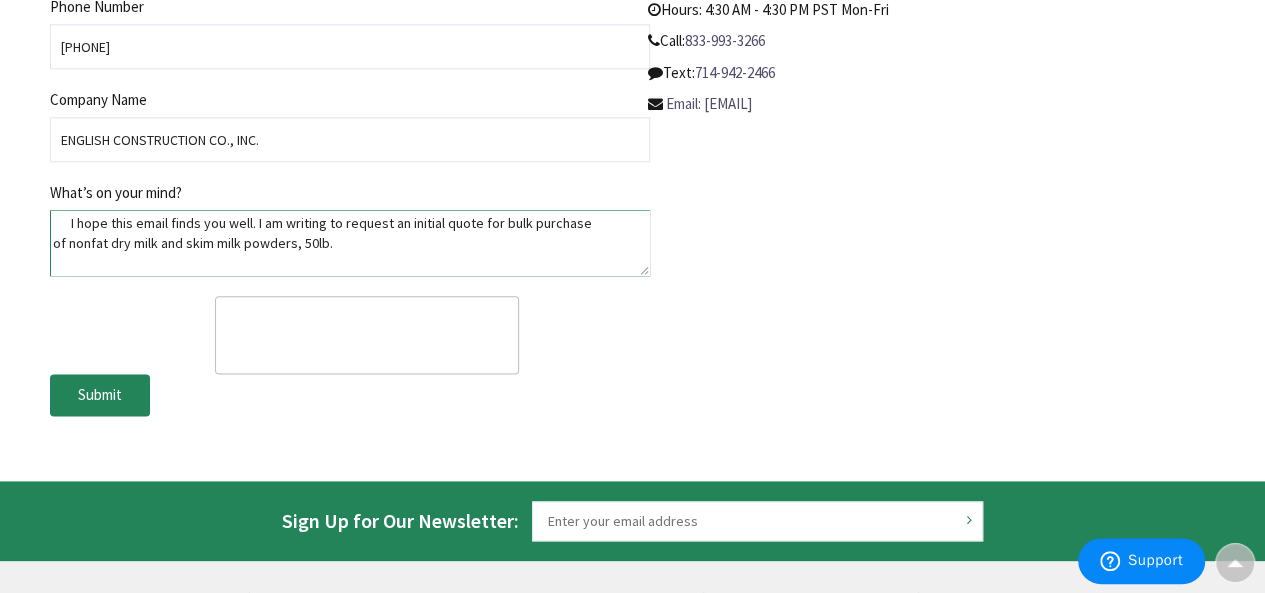 scroll, scrollTop: 20, scrollLeft: 0, axis: vertical 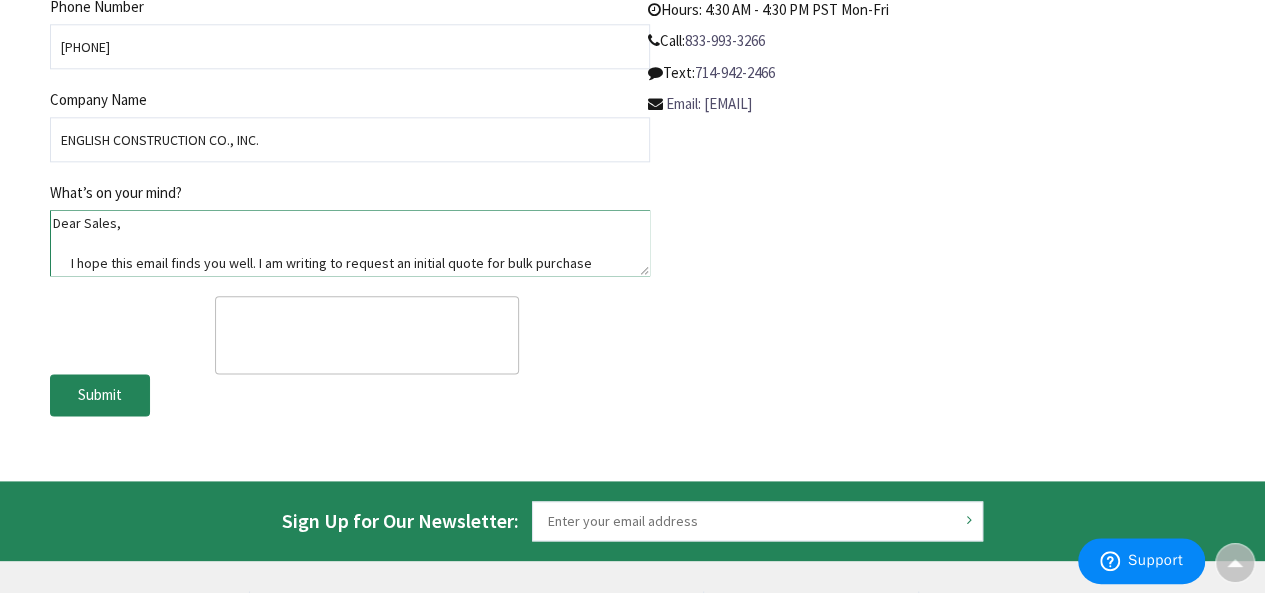 drag, startPoint x: 66, startPoint y: 264, endPoint x: 147, endPoint y: 249, distance: 82.37718 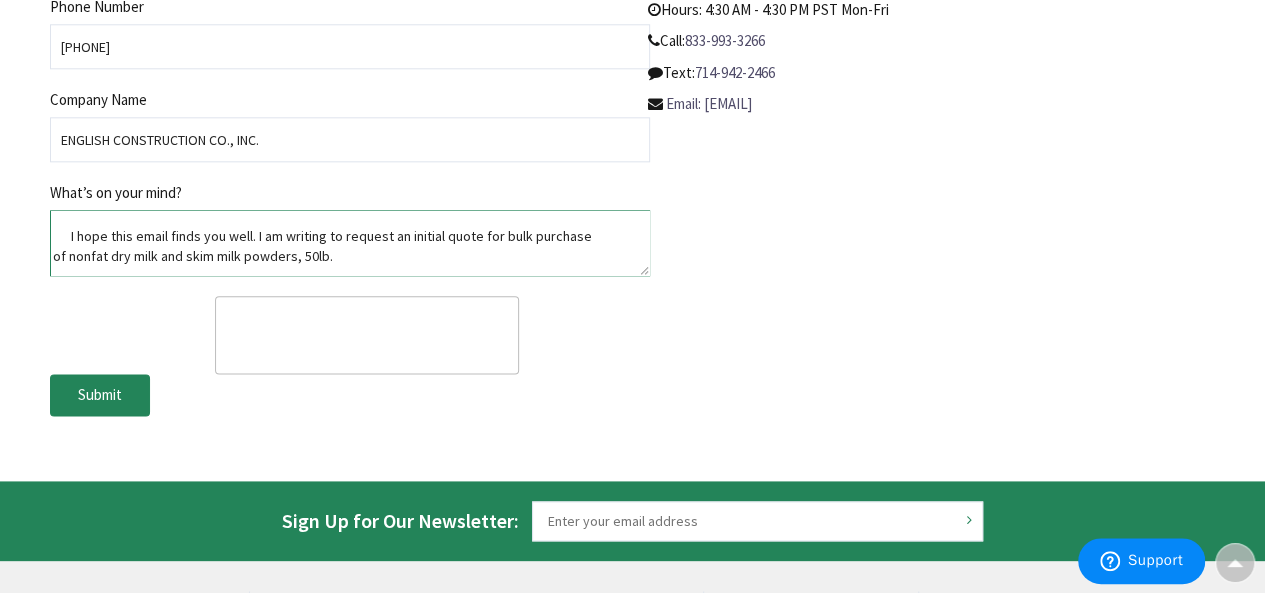 scroll, scrollTop: 40, scrollLeft: 0, axis: vertical 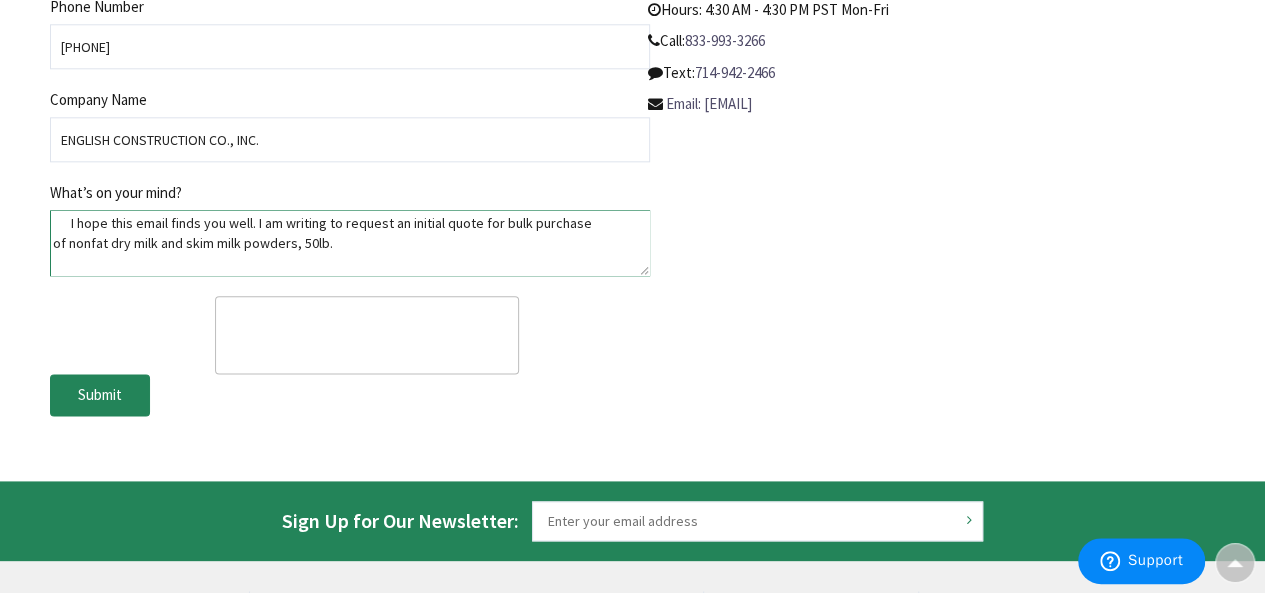 drag, startPoint x: 69, startPoint y: 244, endPoint x: 326, endPoint y: 243, distance: 257.00195 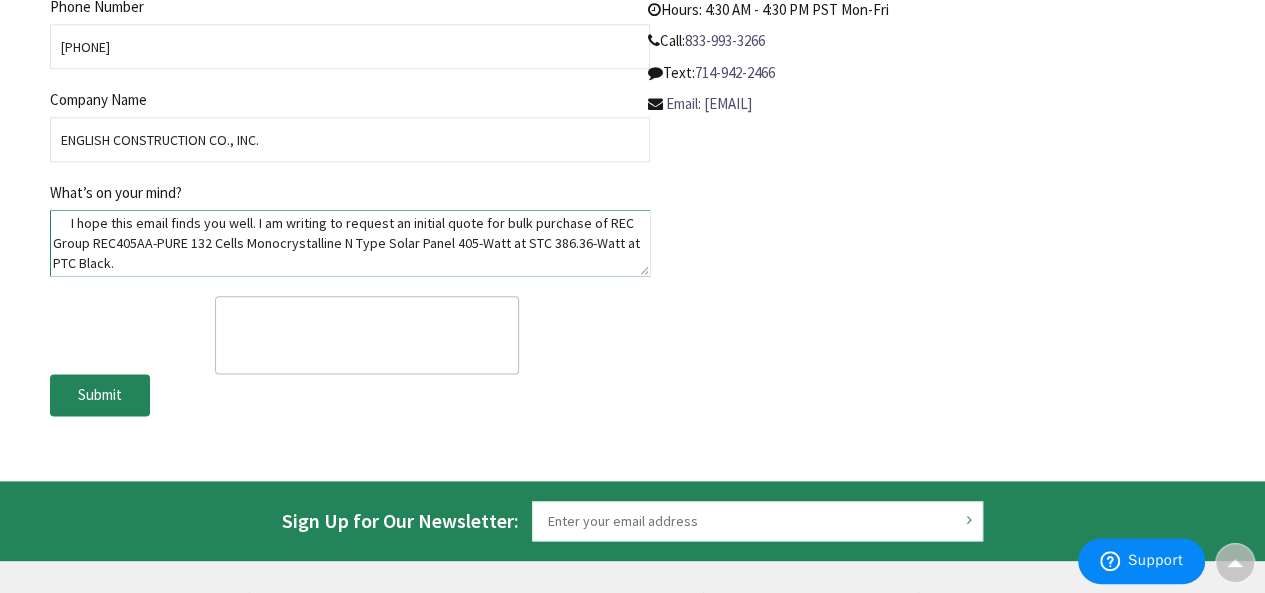click on "Dear Sales,
I hope this email finds you well. I am writing to request an initial quote for bulk purchase of REC Group REC405AA-PURE 132 Cells Monocrystalline N Type Solar Panel 405-Watt at STC 386.36-Watt at PTC Black.
As we are currently in the process of evaluating potential providers, we would appreciate it if you could provide us with a comprehensive quote that includes all necessary details such as pricing, delivery timeline, and any additional charges." at bounding box center [350, 243] 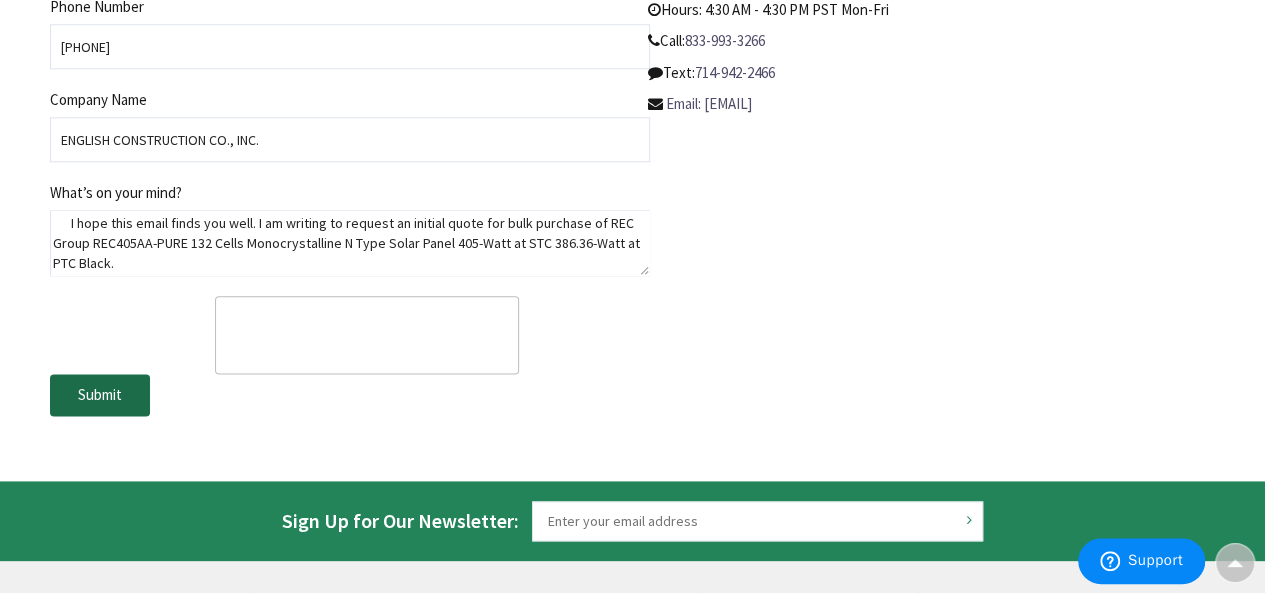 click on "Submit" at bounding box center (100, 394) 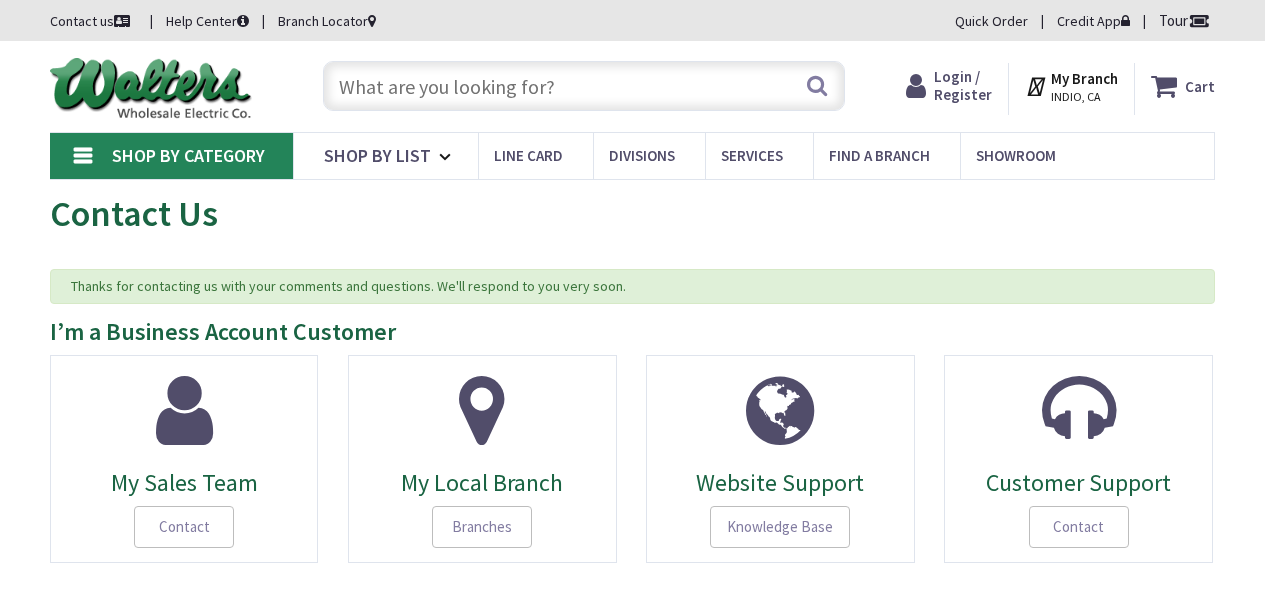 scroll, scrollTop: 0, scrollLeft: 0, axis: both 